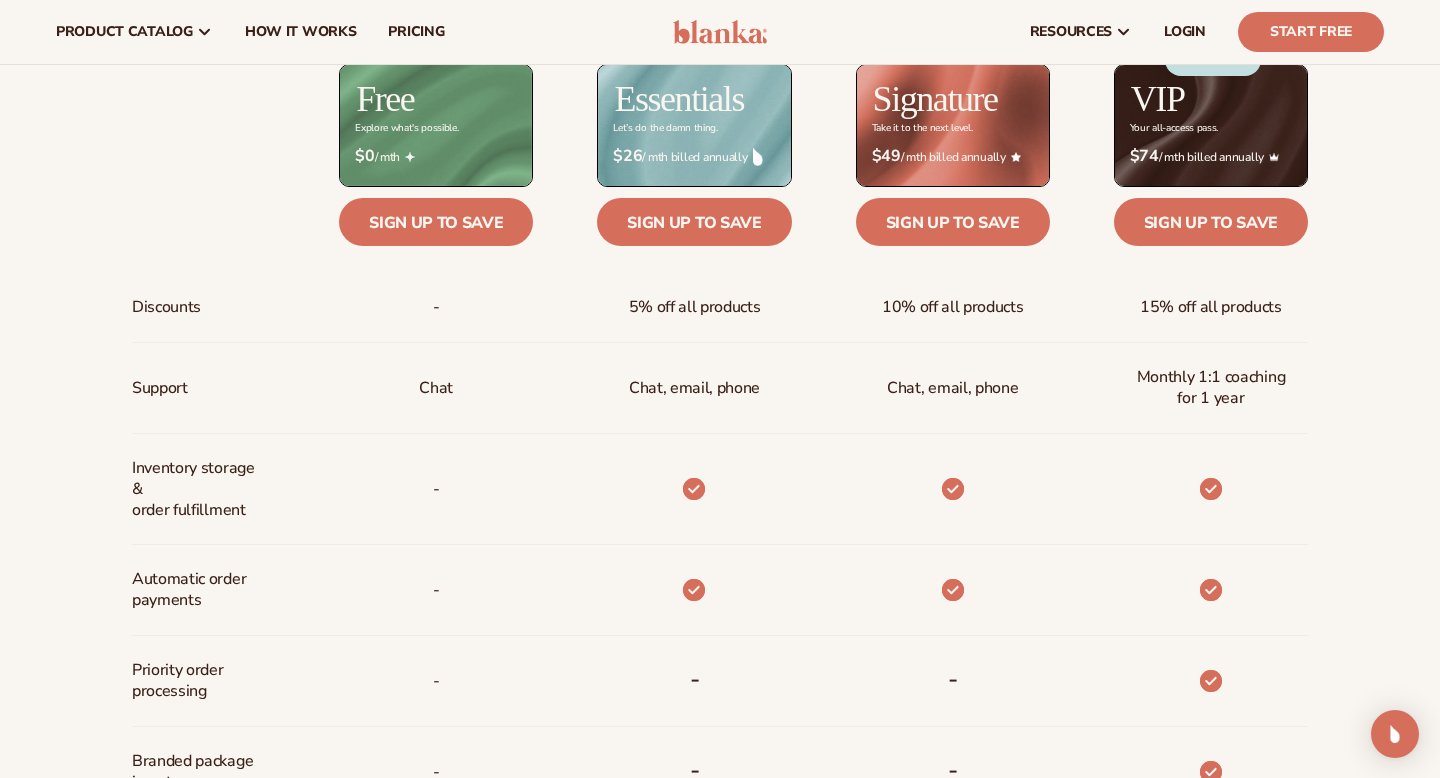 scroll, scrollTop: 701, scrollLeft: 0, axis: vertical 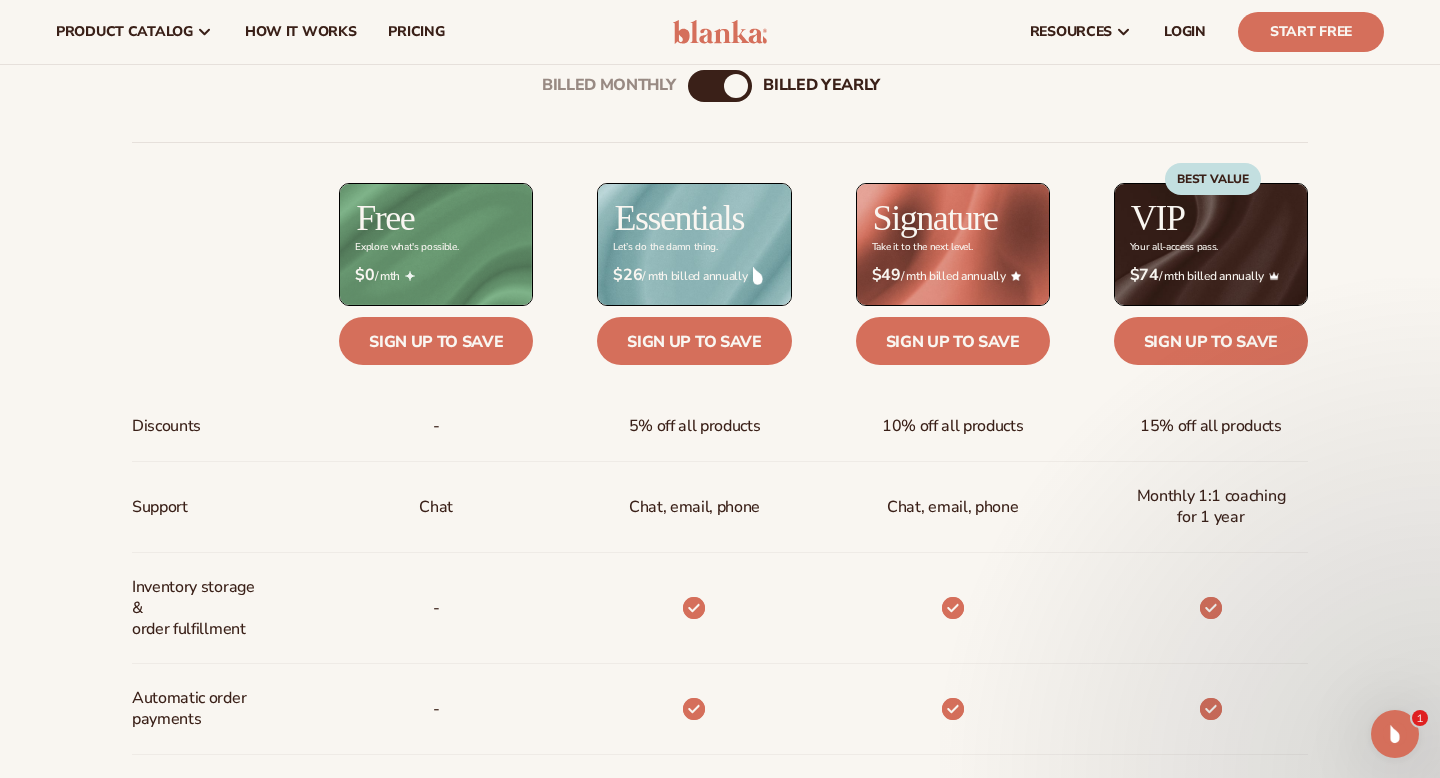 click on "Chat, email, phone" at bounding box center [694, 507] 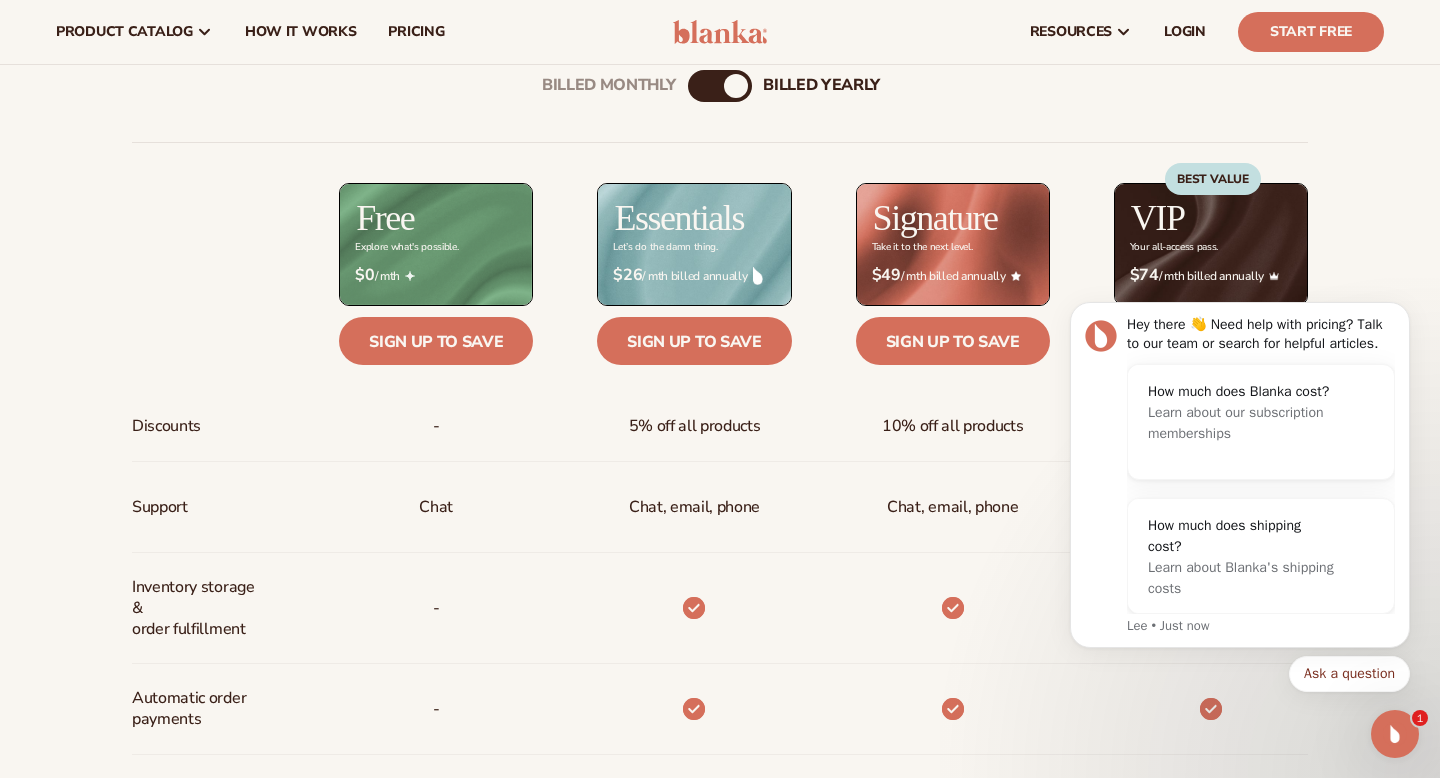 click on "Chat, email, phone" at bounding box center (694, 507) 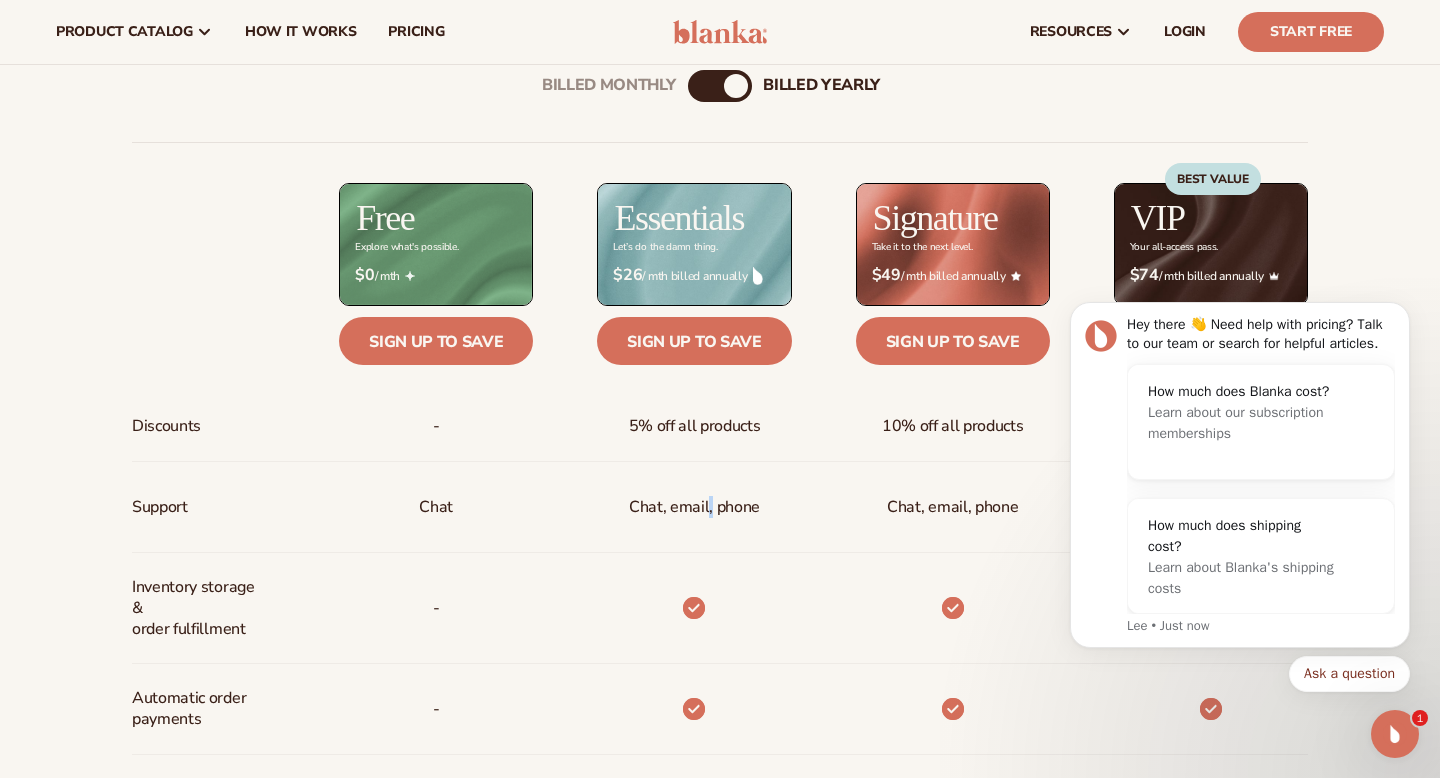 click on "Chat, email, phone" at bounding box center [694, 507] 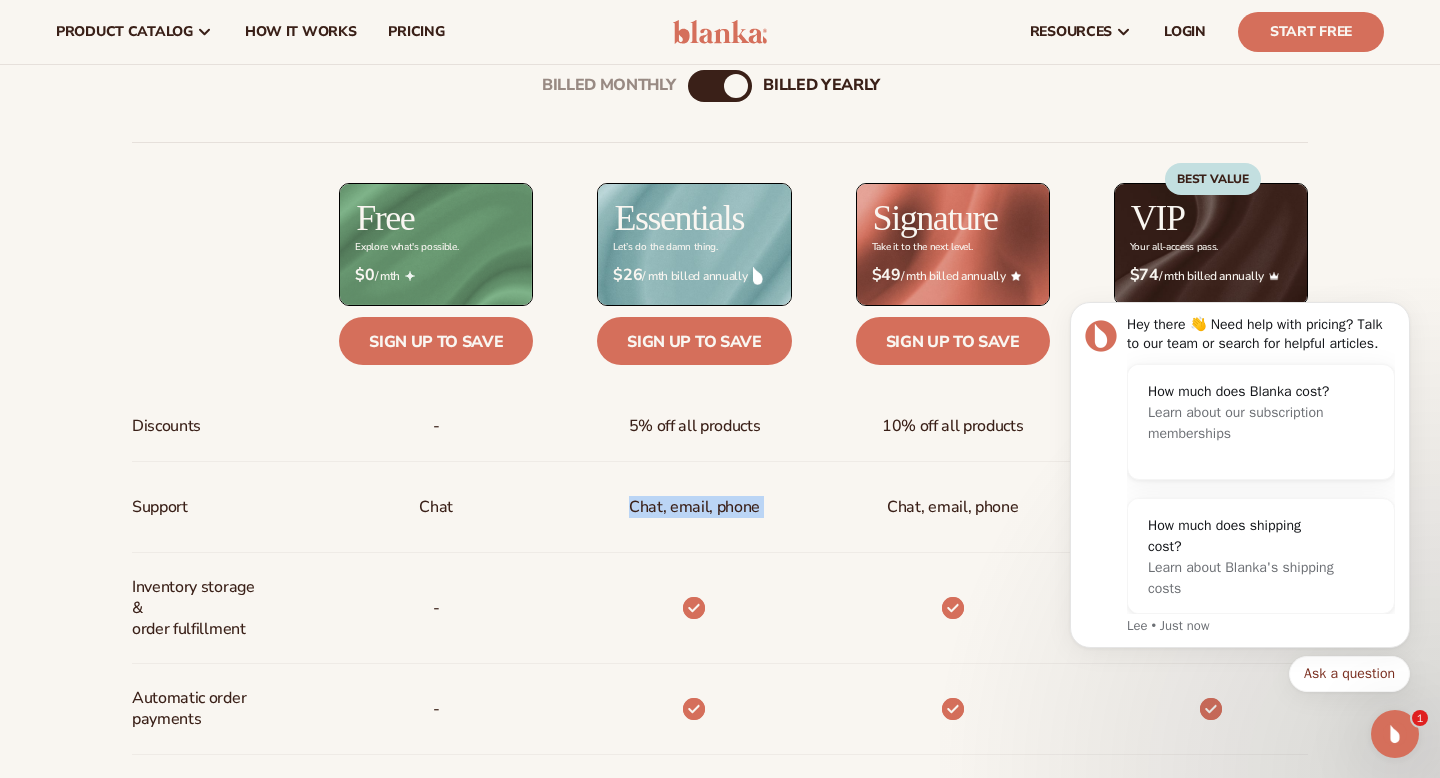 click on "Chat, email, phone" at bounding box center [694, 507] 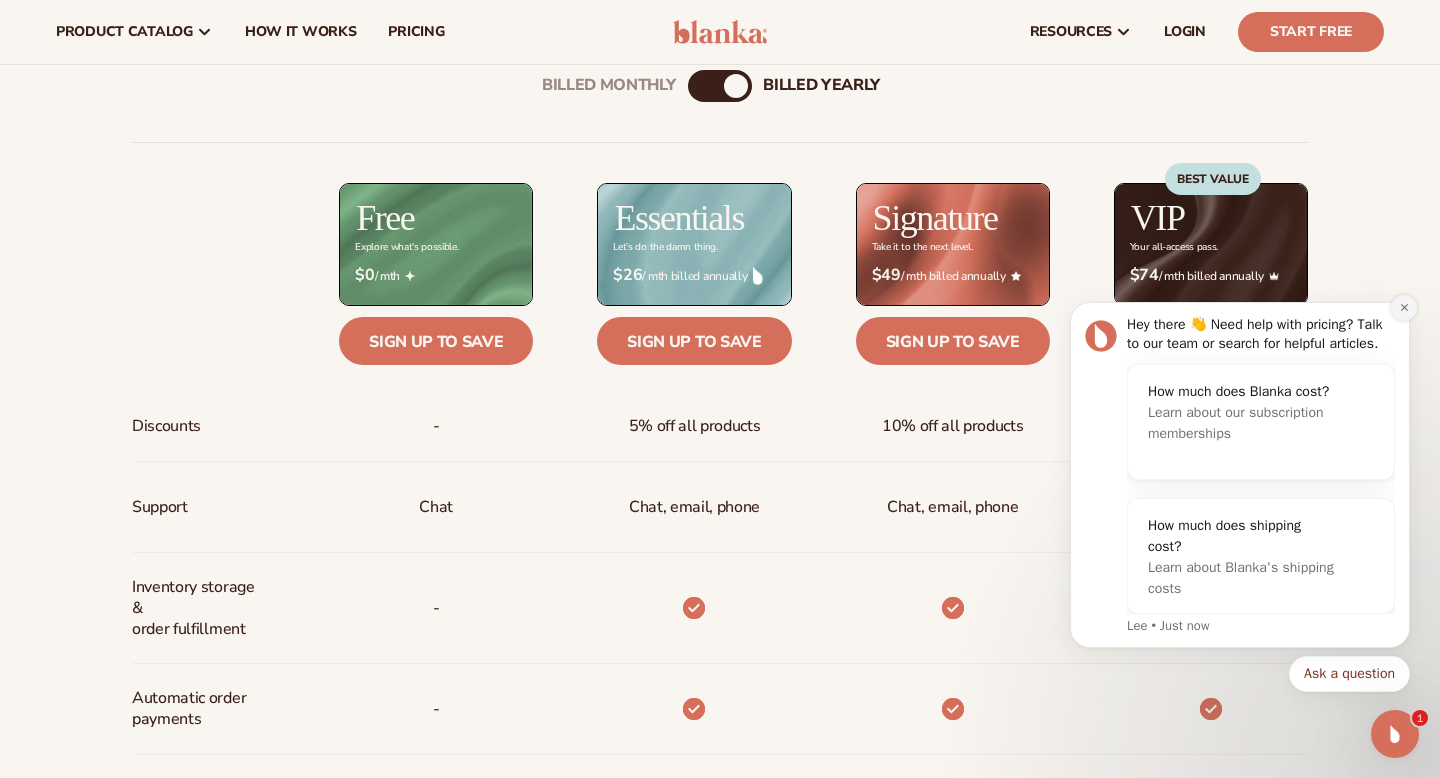 click at bounding box center [1404, 308] 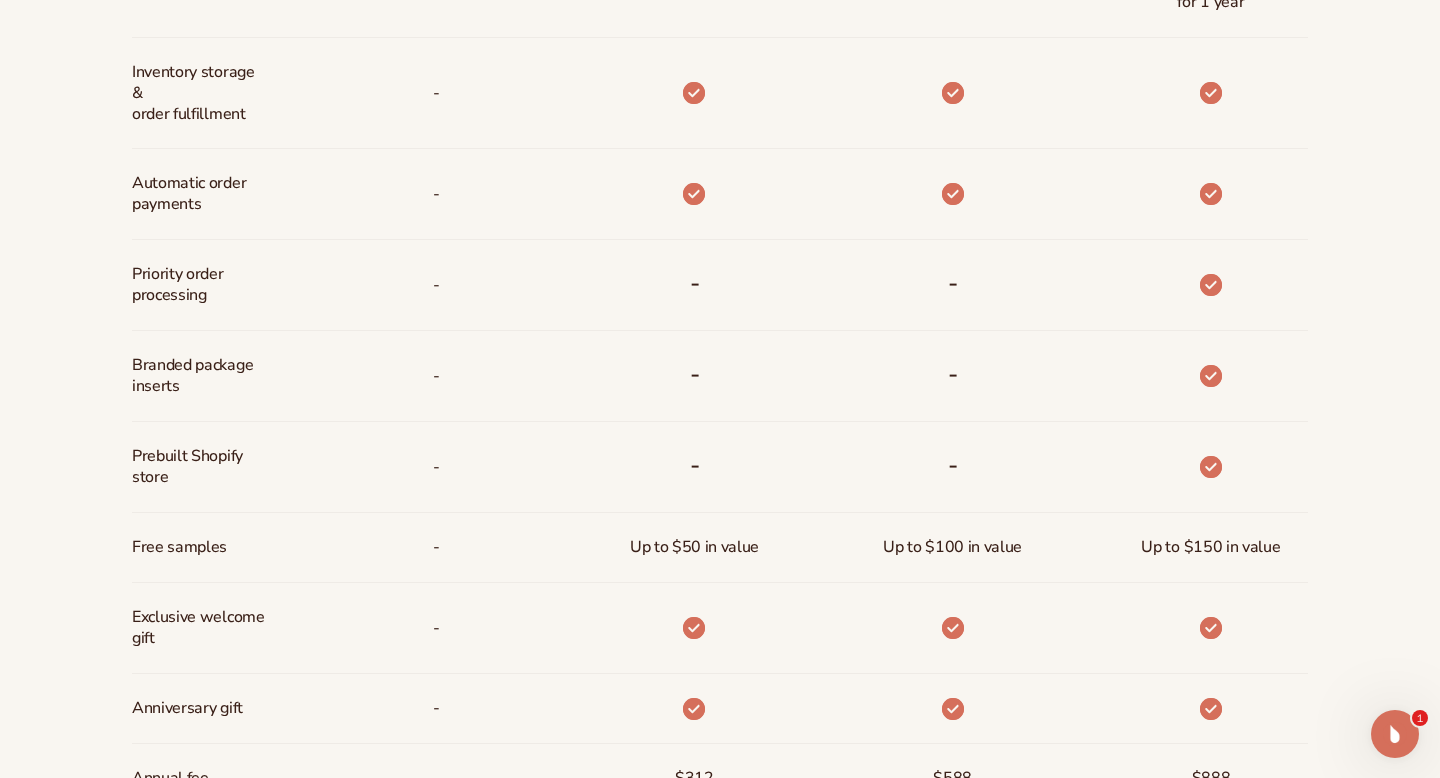 scroll, scrollTop: 1217, scrollLeft: 0, axis: vertical 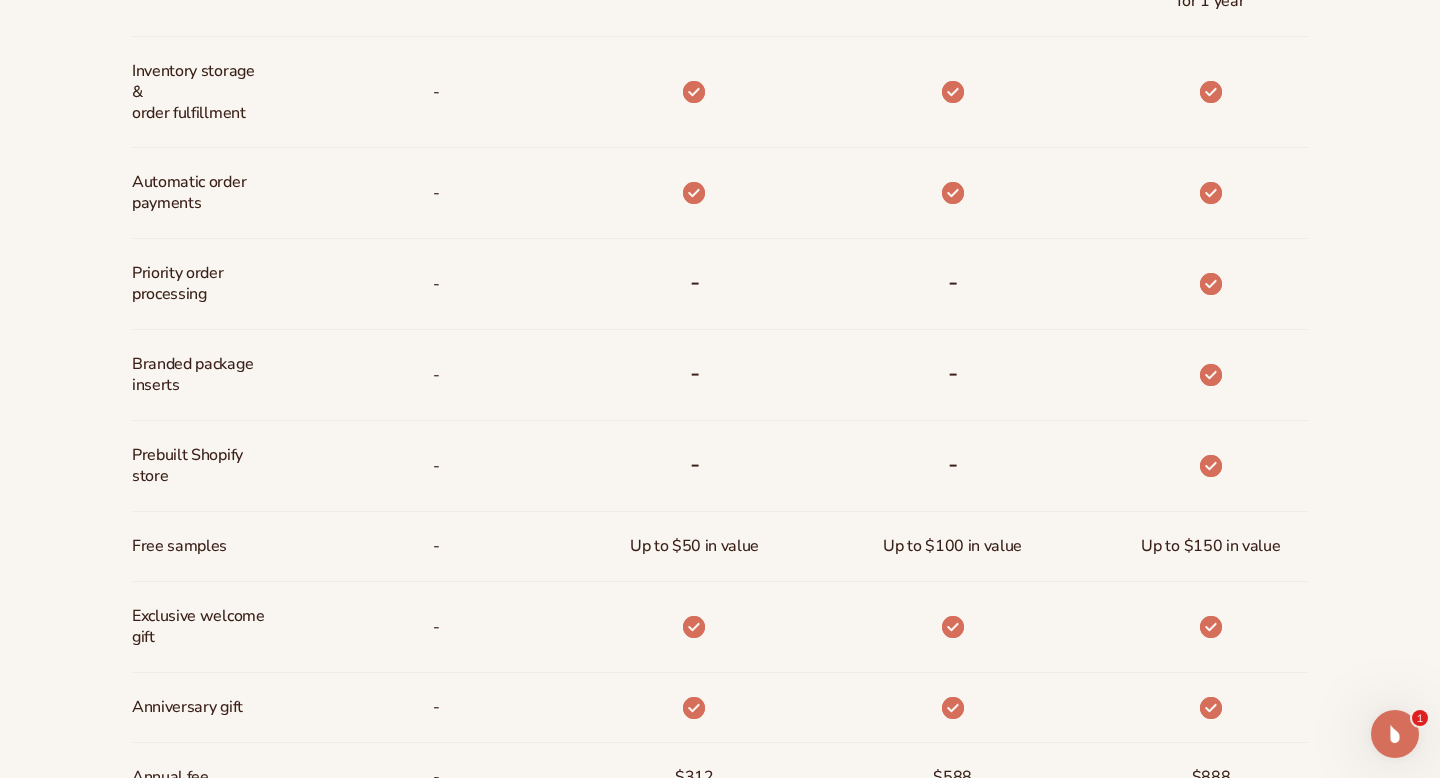 click on "Up to $50 in value" at bounding box center [694, 546] 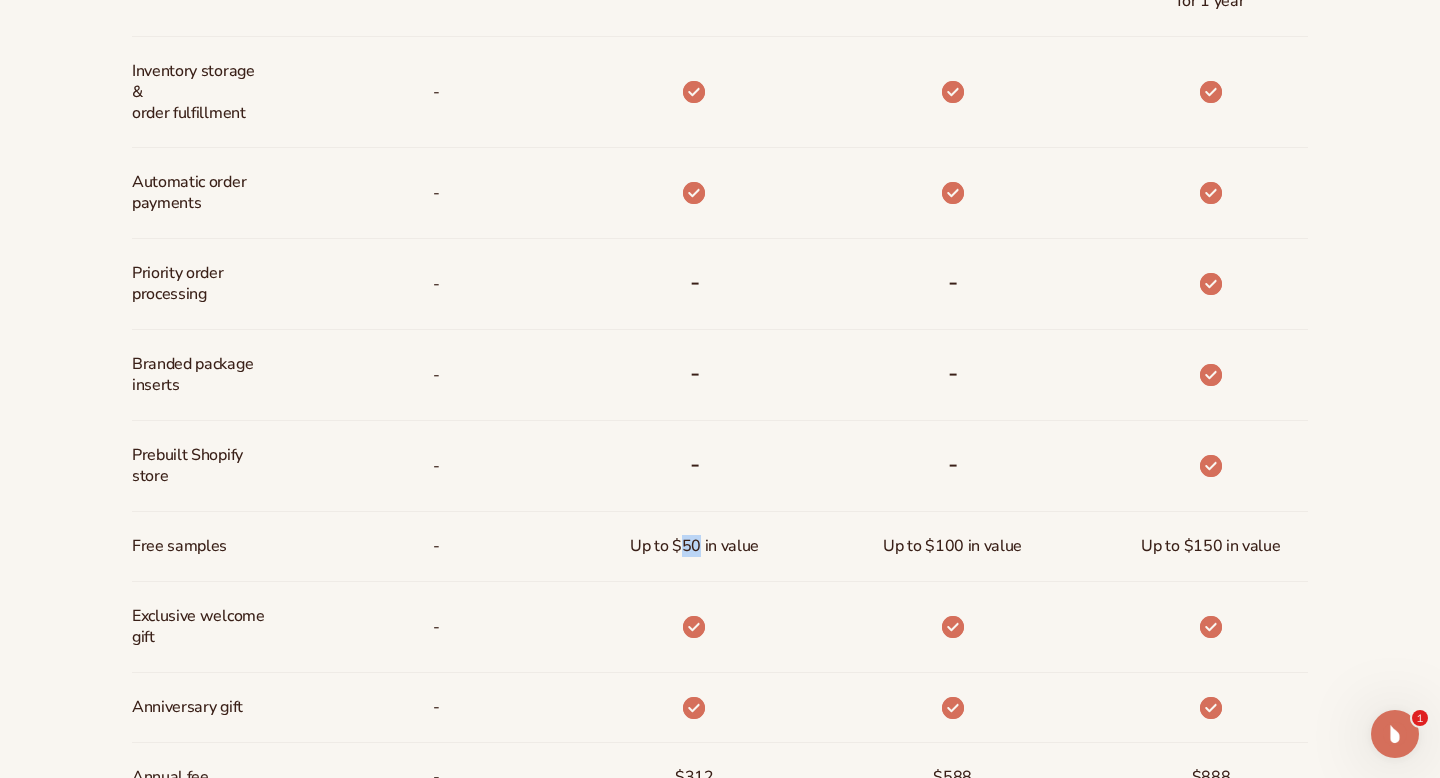 click on "Up to $50 in value" at bounding box center (694, 546) 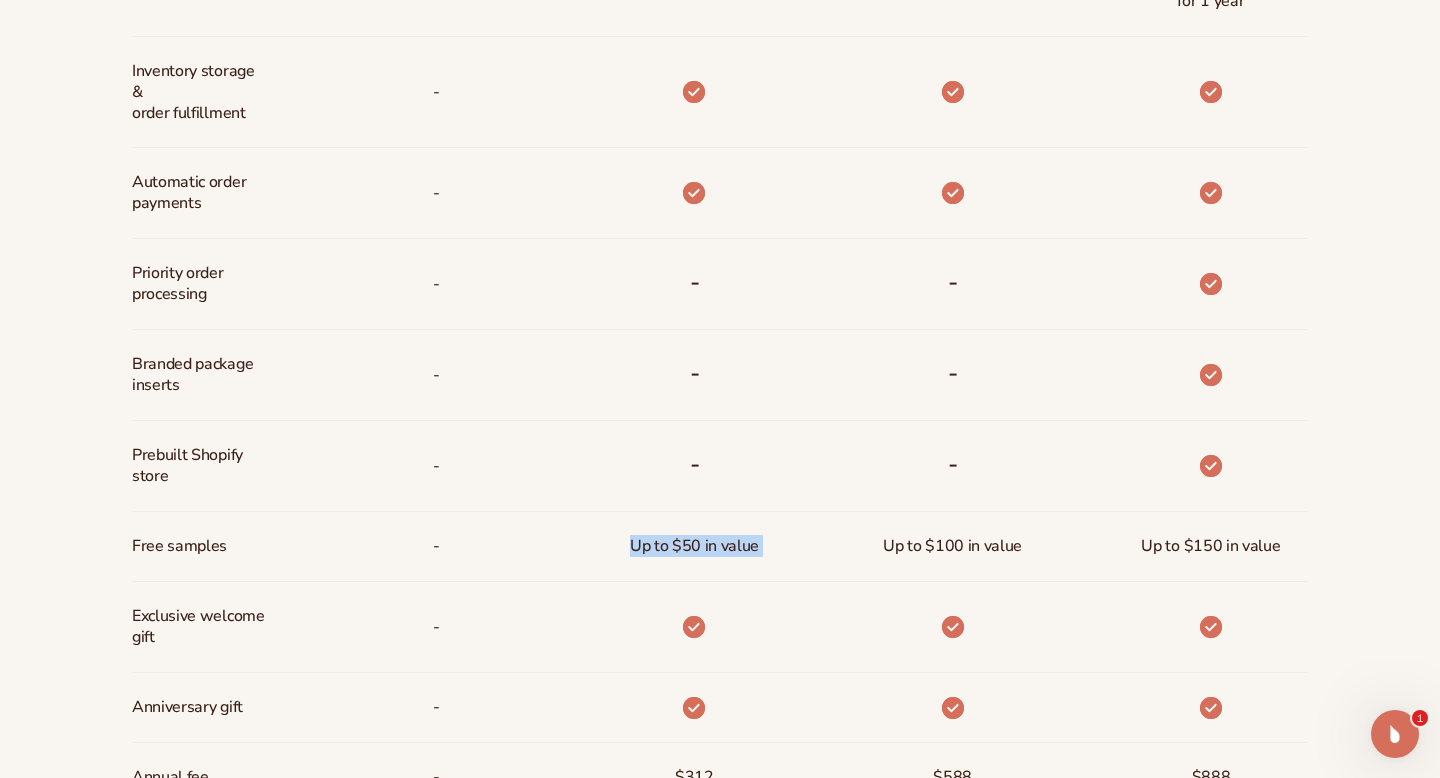 click on "Up to $50 in value" at bounding box center (694, 546) 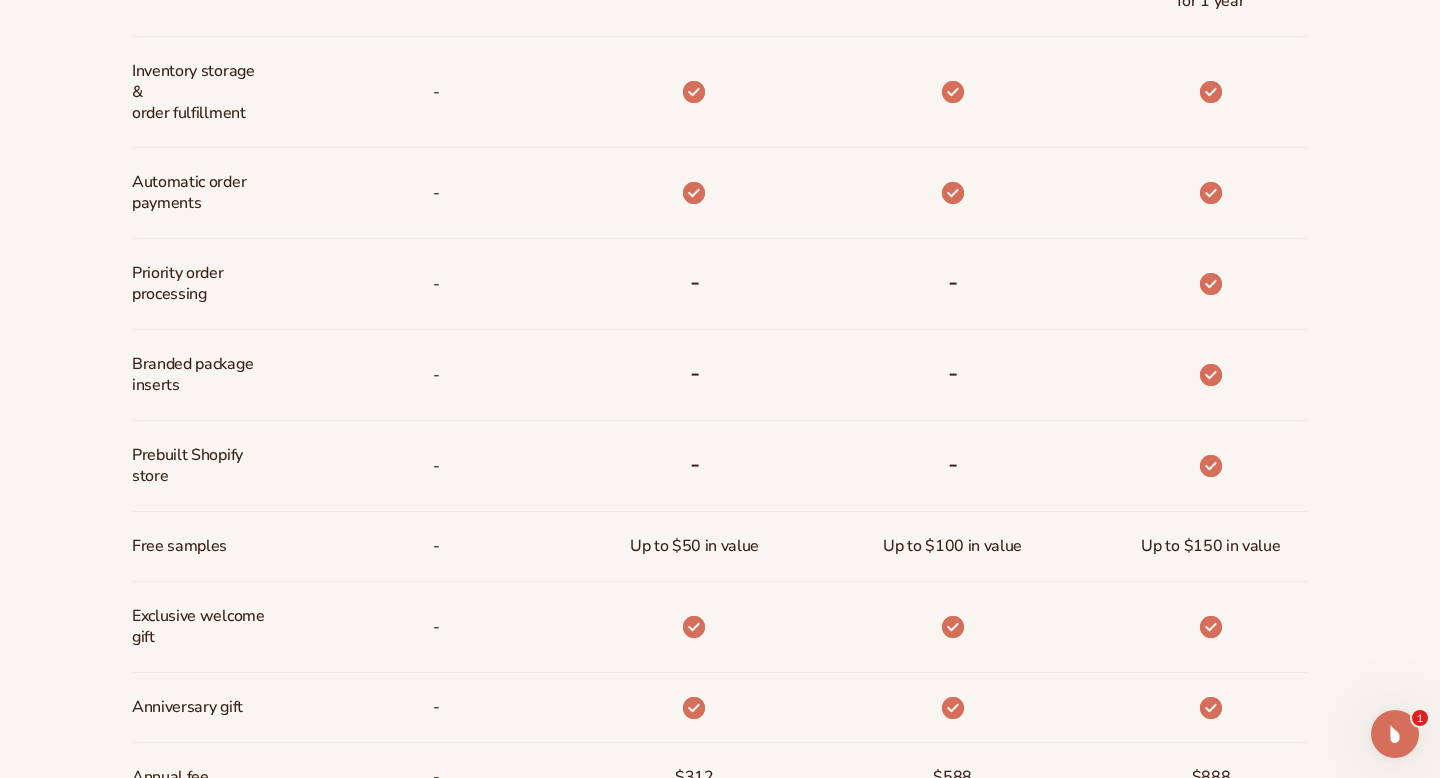 click on "Up to $50 in value" at bounding box center (694, 546) 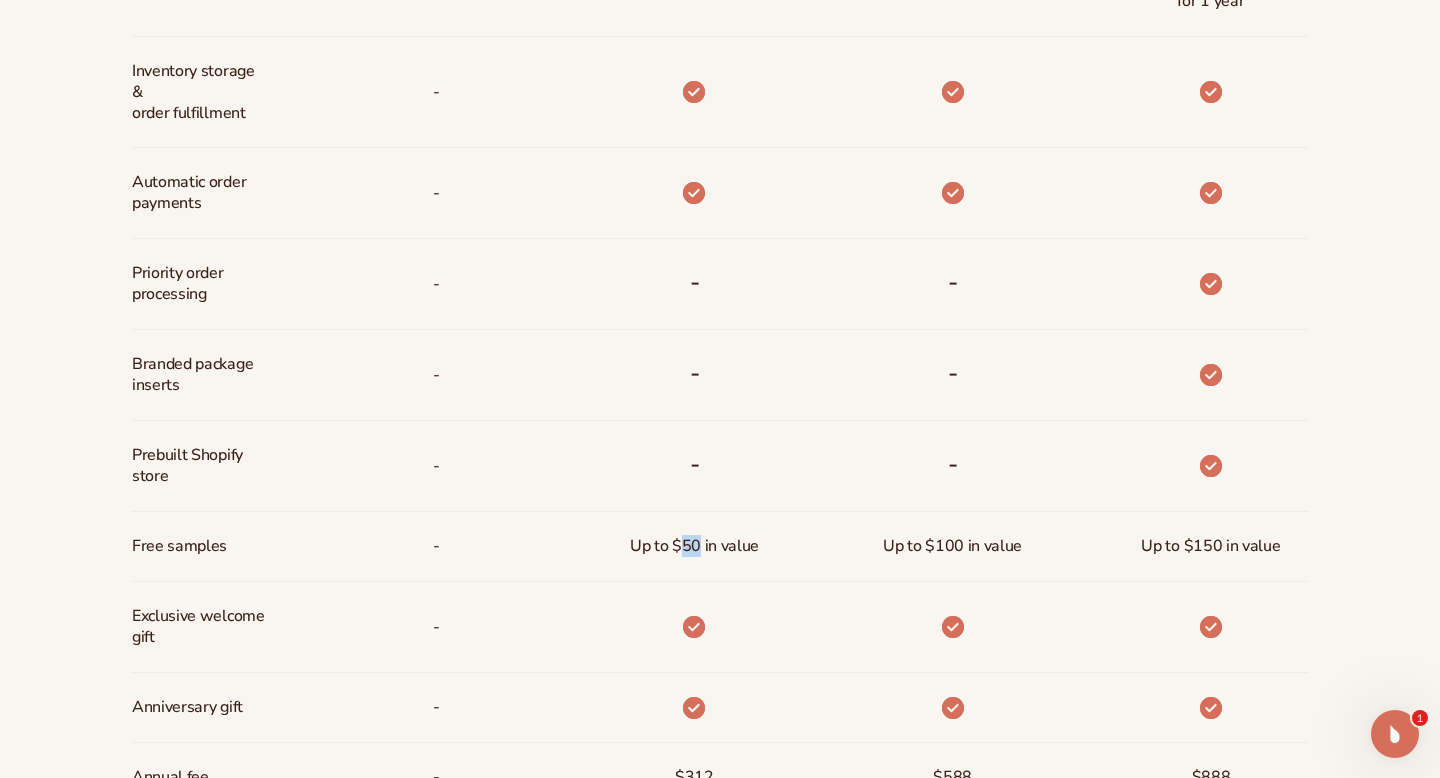 click on "Up to $50 in value" at bounding box center [694, 546] 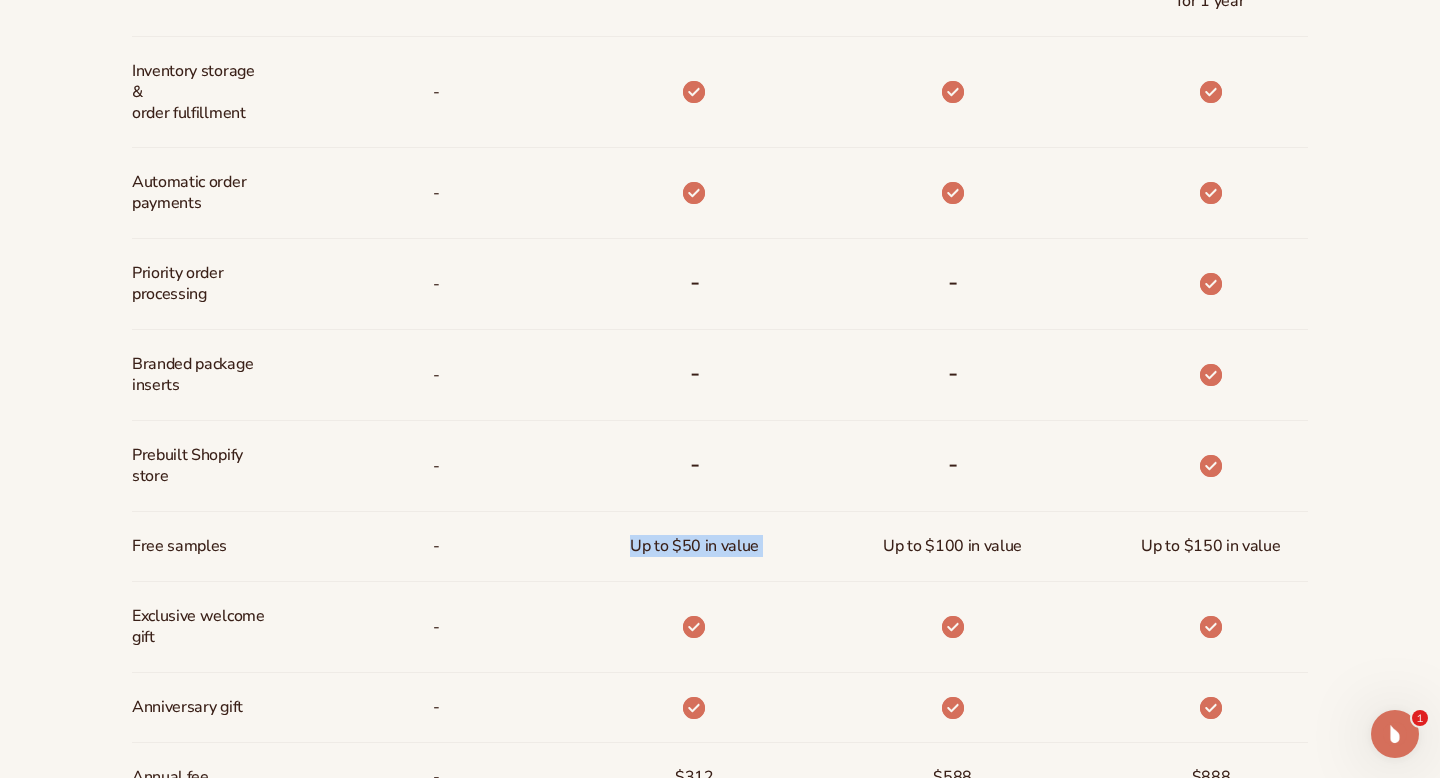 click on "Up to $50 in value" at bounding box center [694, 546] 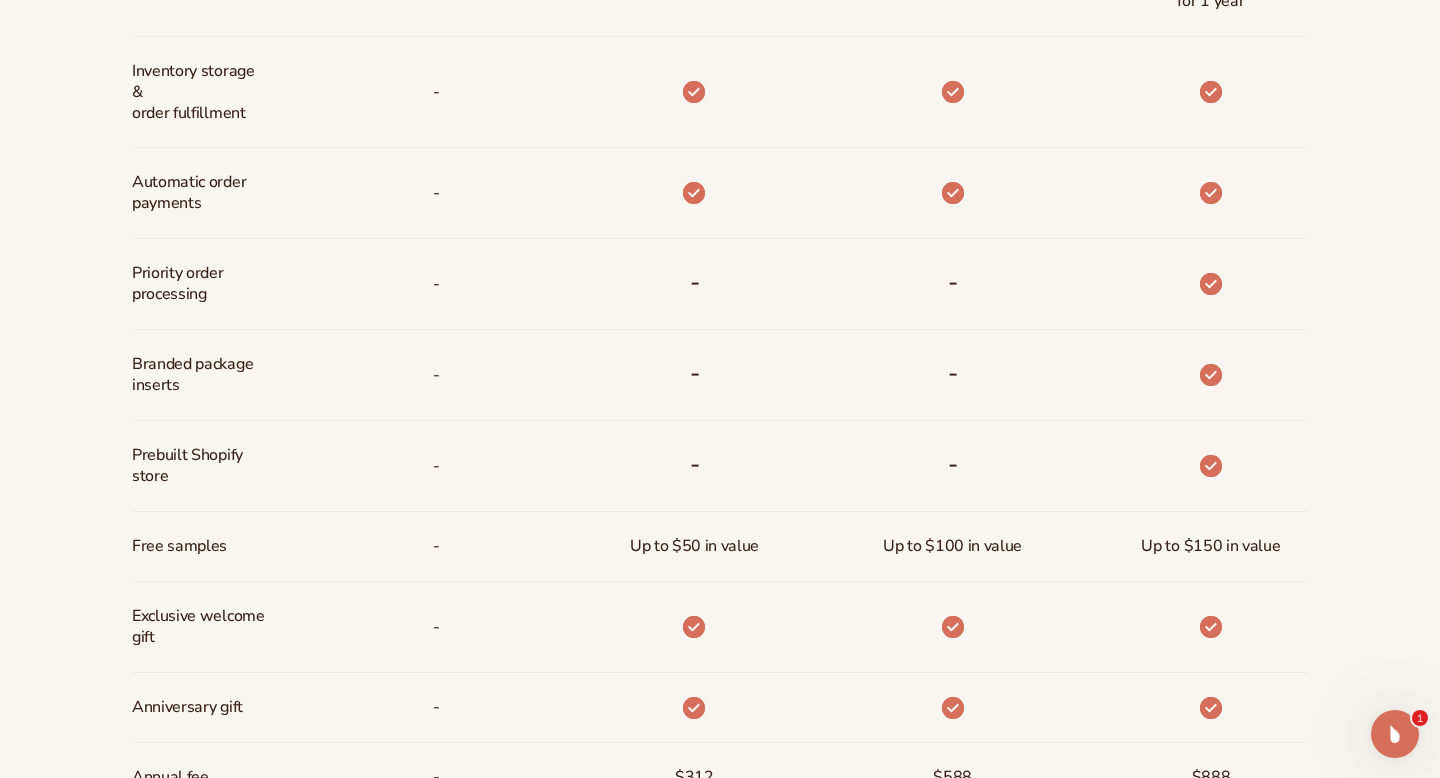 click on "Up to $50 in value" at bounding box center (694, 546) 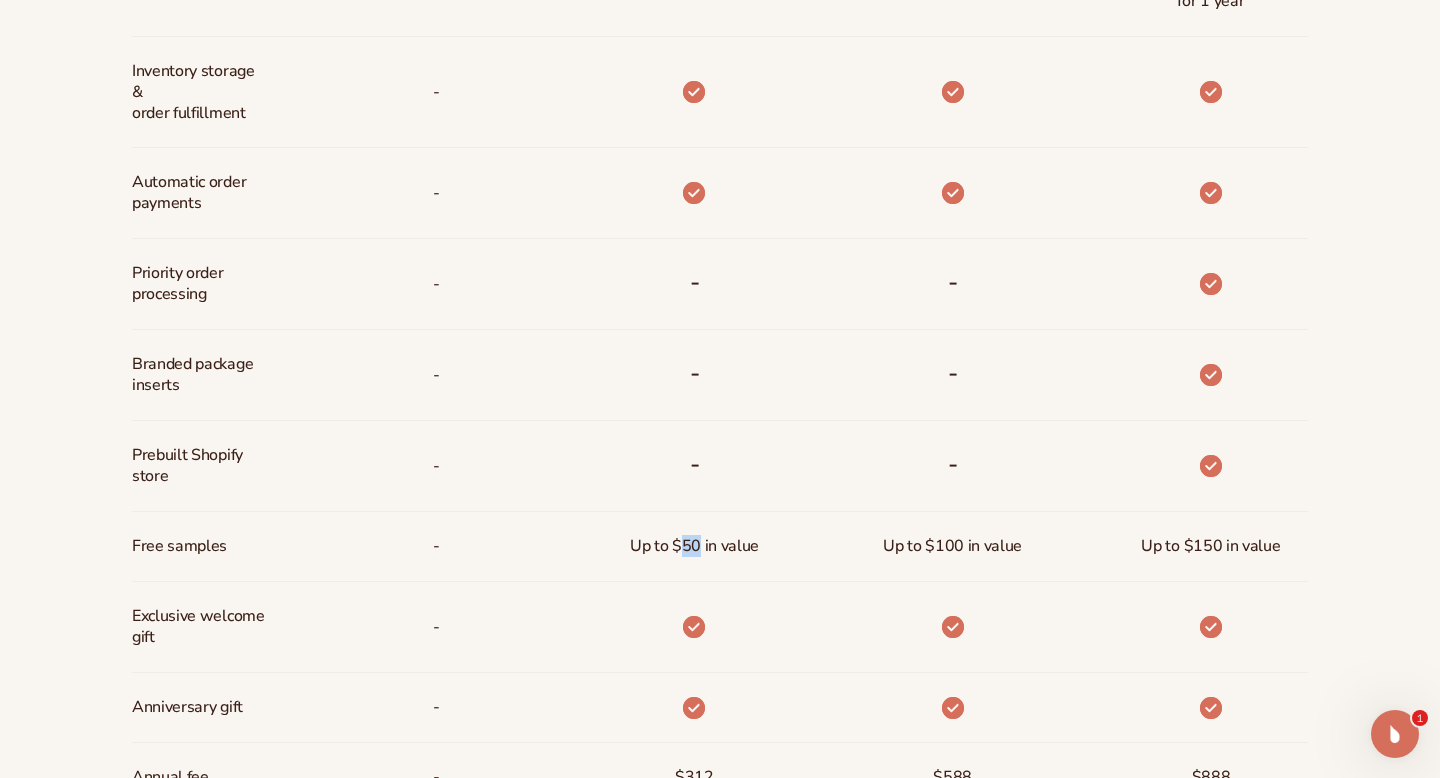 click on "Up to $50 in value" at bounding box center (694, 546) 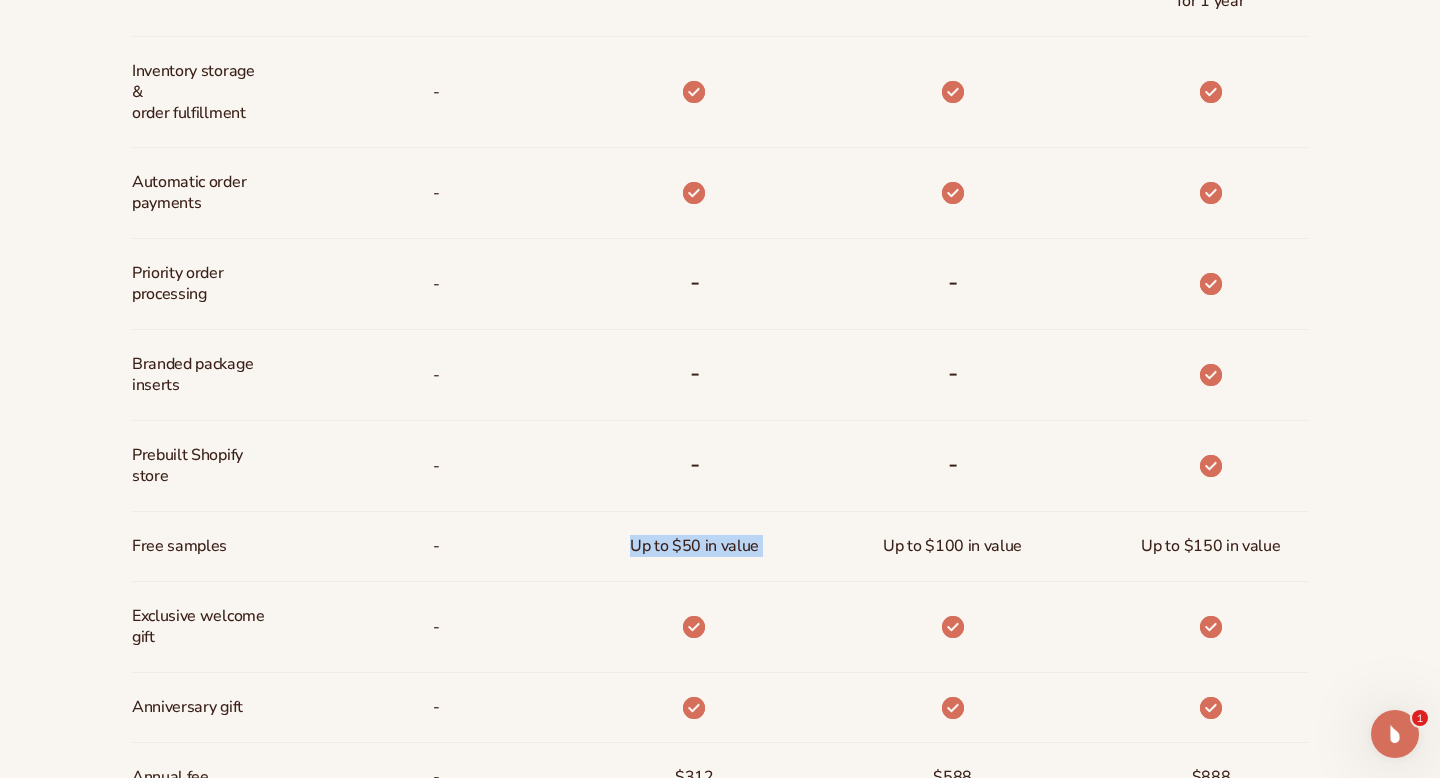 click on "Up to $50 in value" at bounding box center (694, 546) 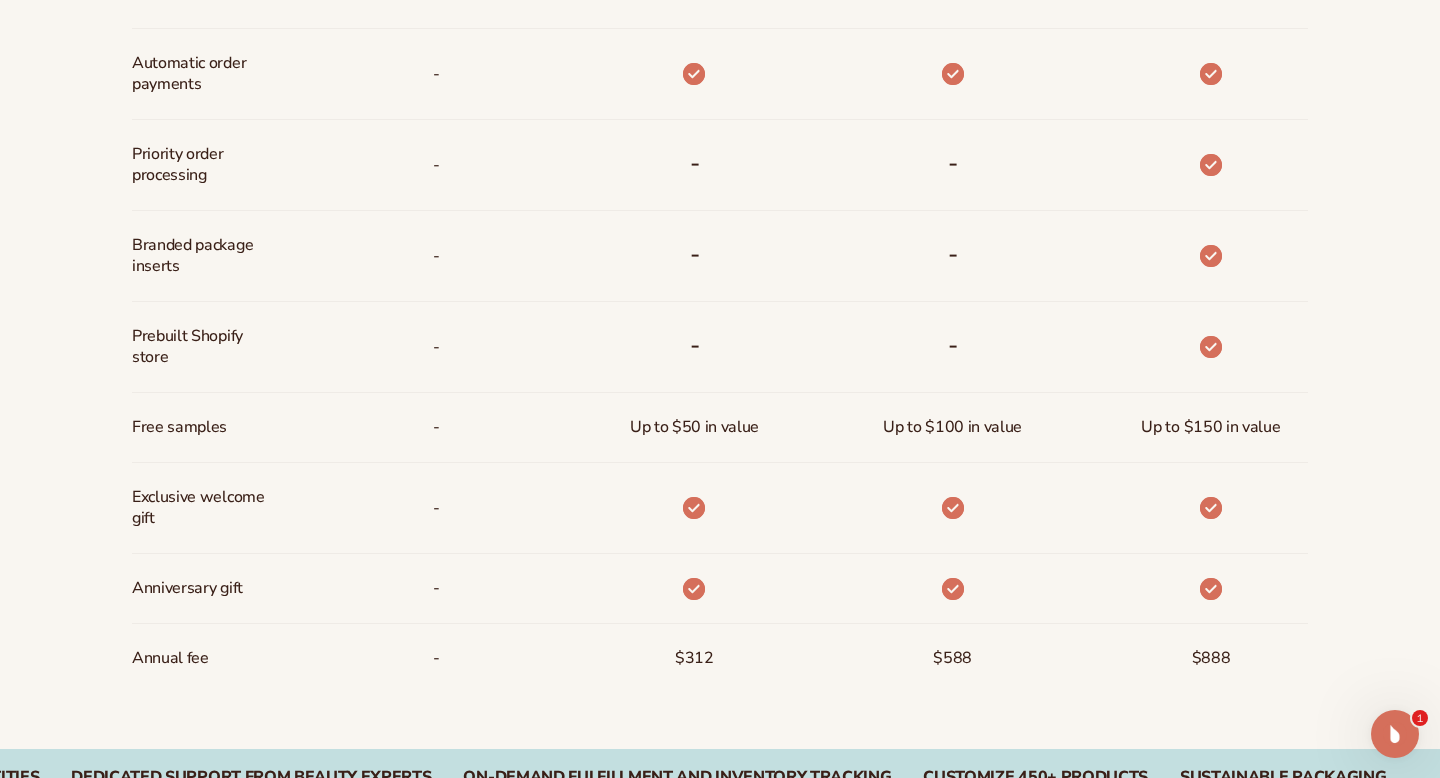 scroll, scrollTop: 1339, scrollLeft: 0, axis: vertical 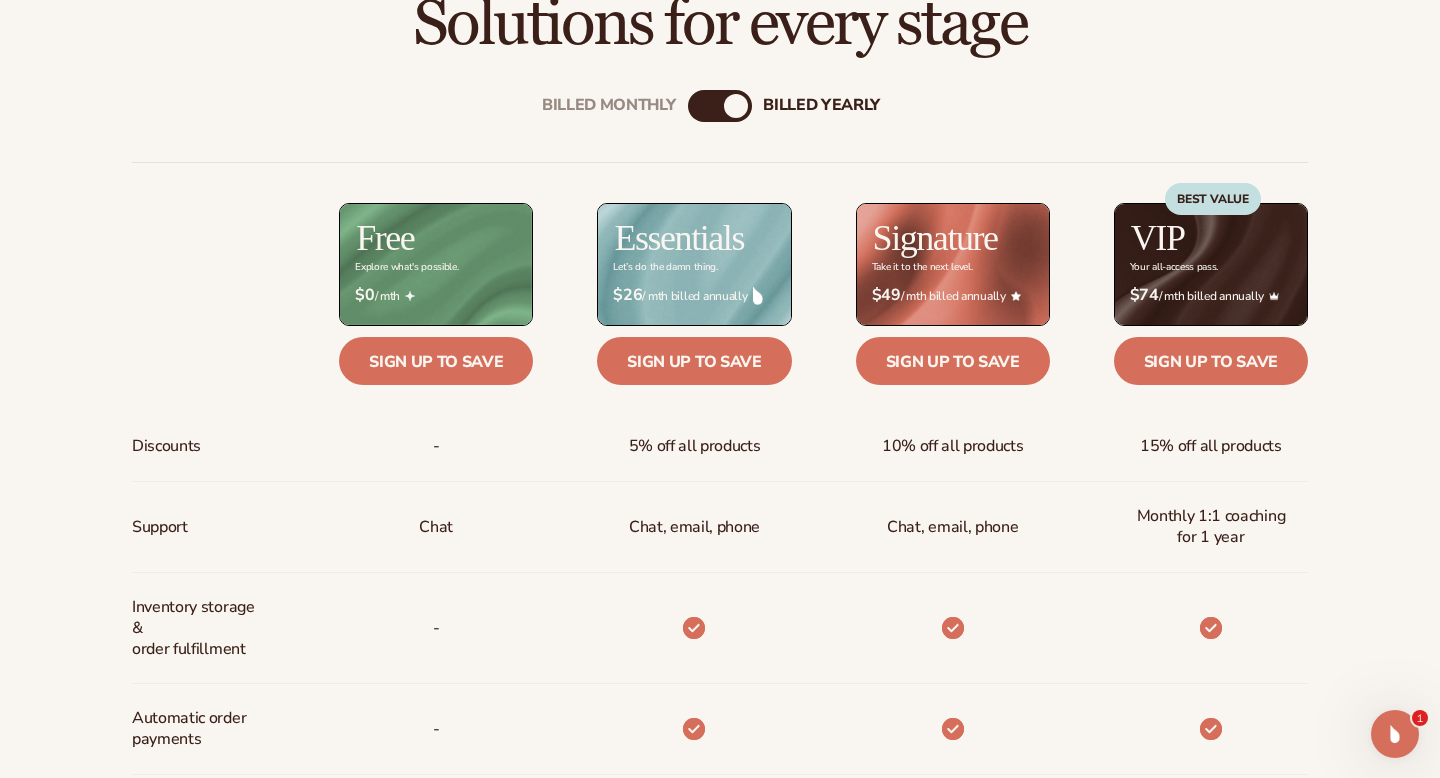 click on "5% off all products" at bounding box center [695, 446] 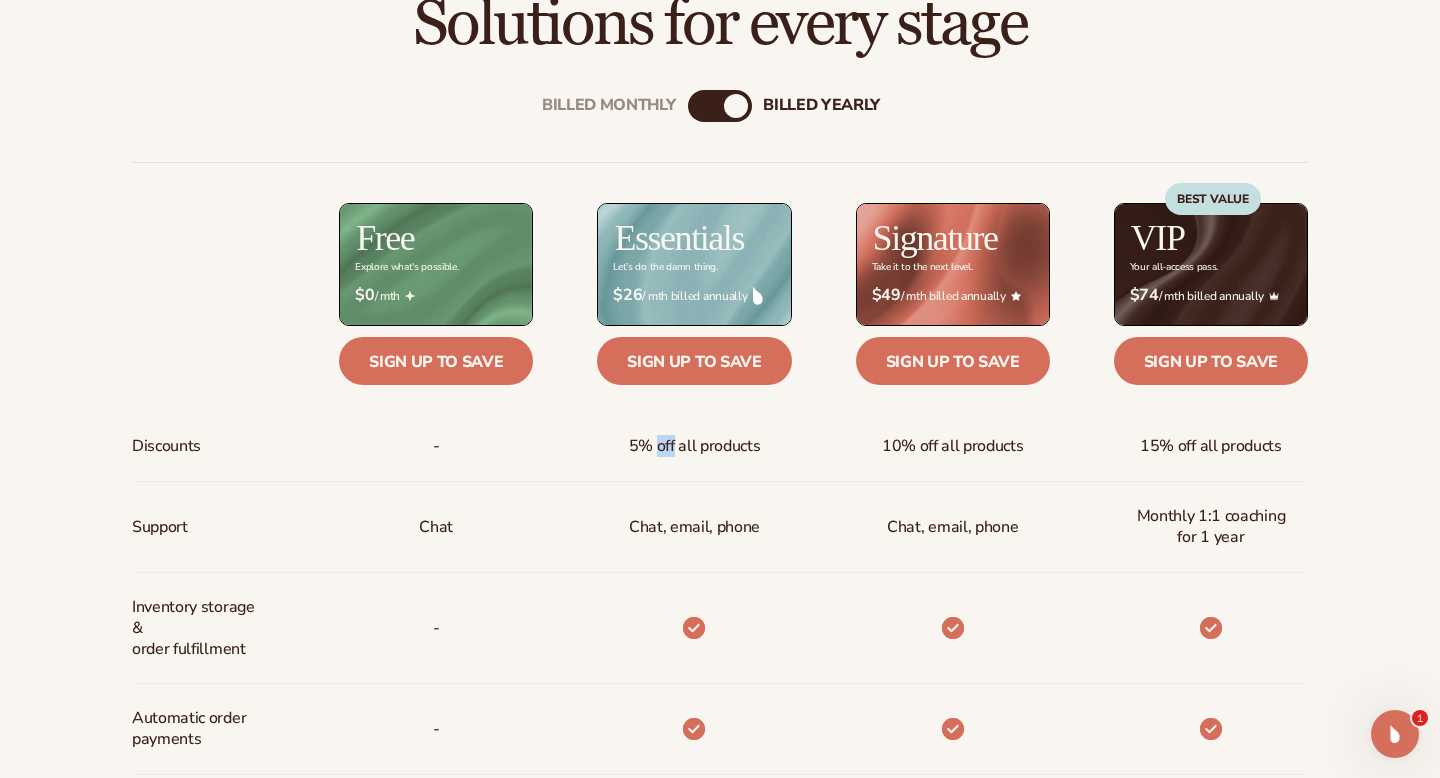 click on "5% off all products" at bounding box center [695, 446] 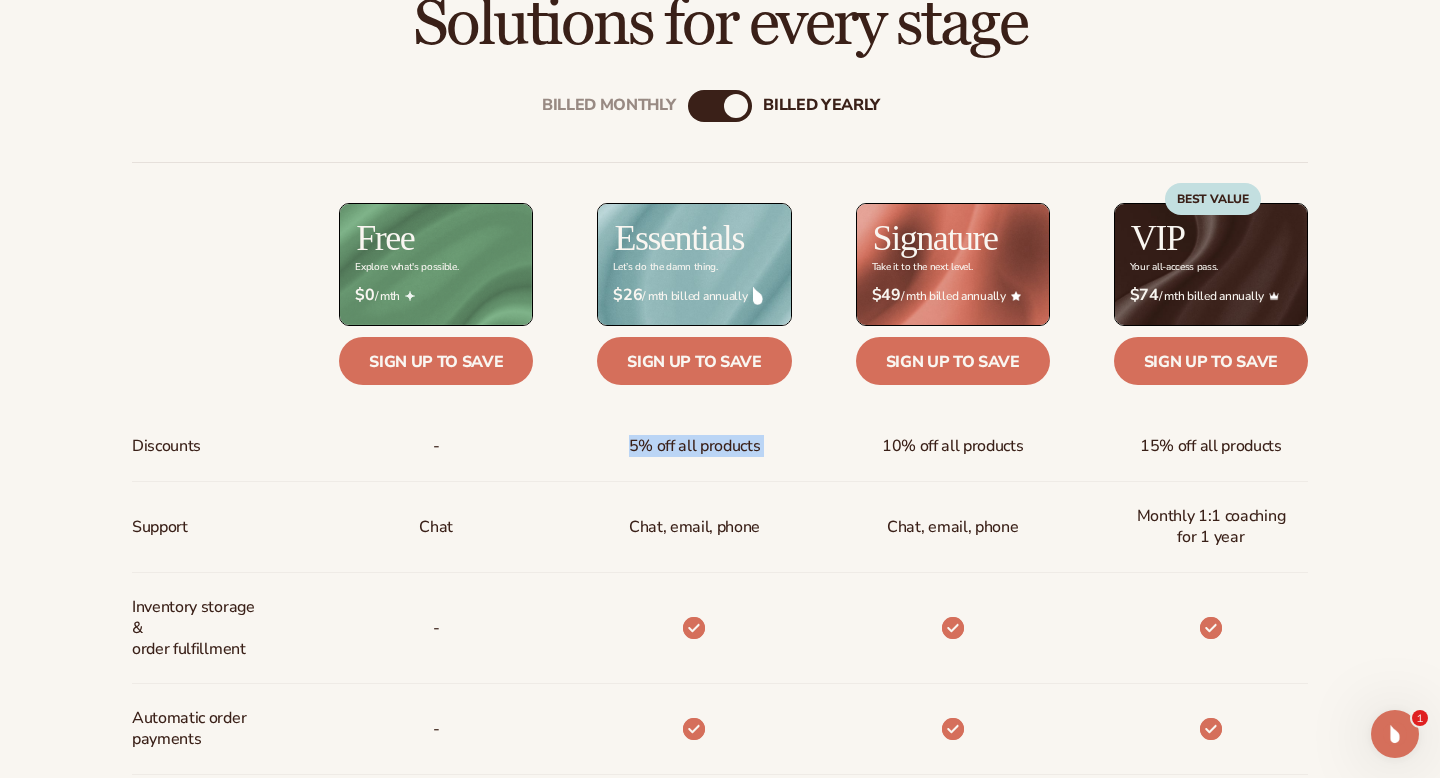 click on "5% off all products" at bounding box center [695, 446] 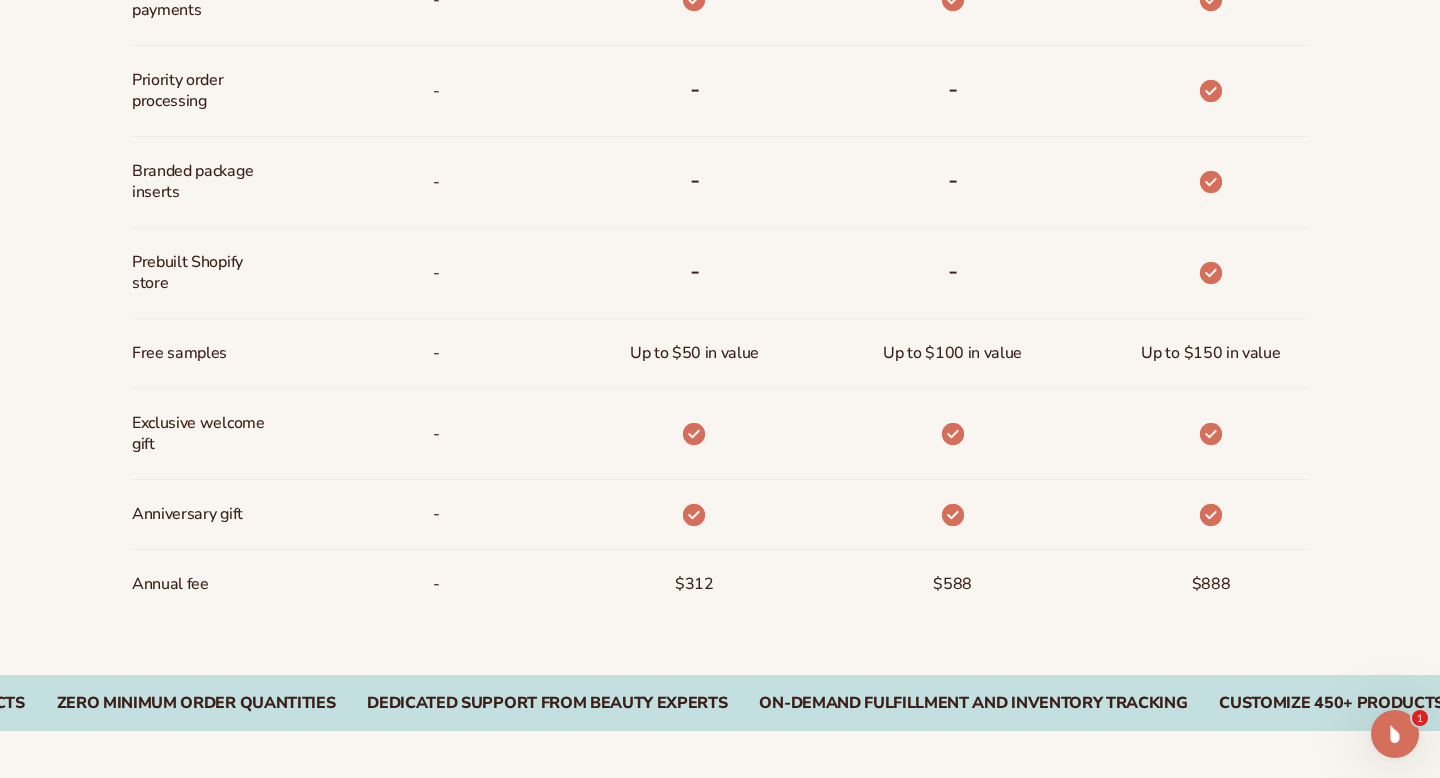 scroll, scrollTop: 1414, scrollLeft: 0, axis: vertical 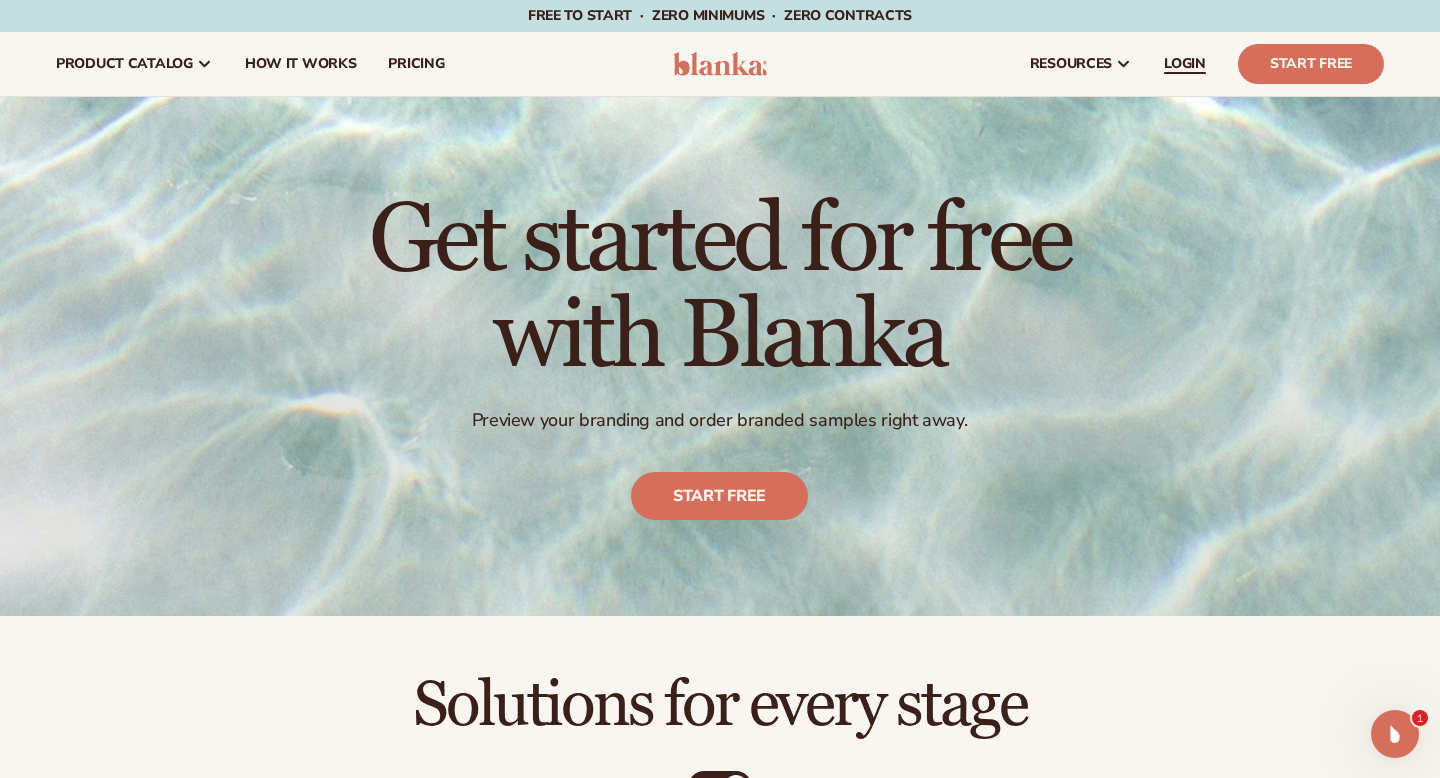 click on "LOGIN" at bounding box center [1185, 64] 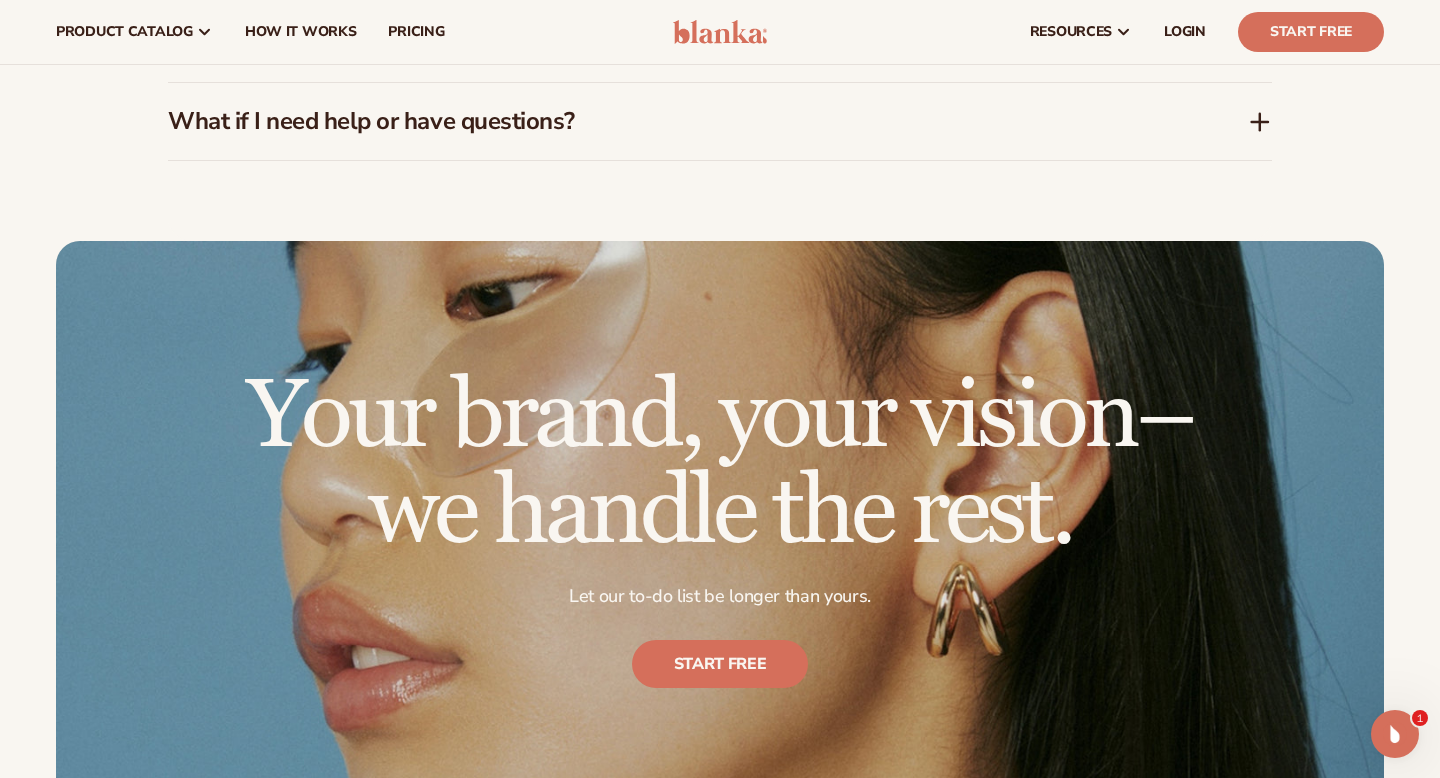 scroll, scrollTop: 2763, scrollLeft: 0, axis: vertical 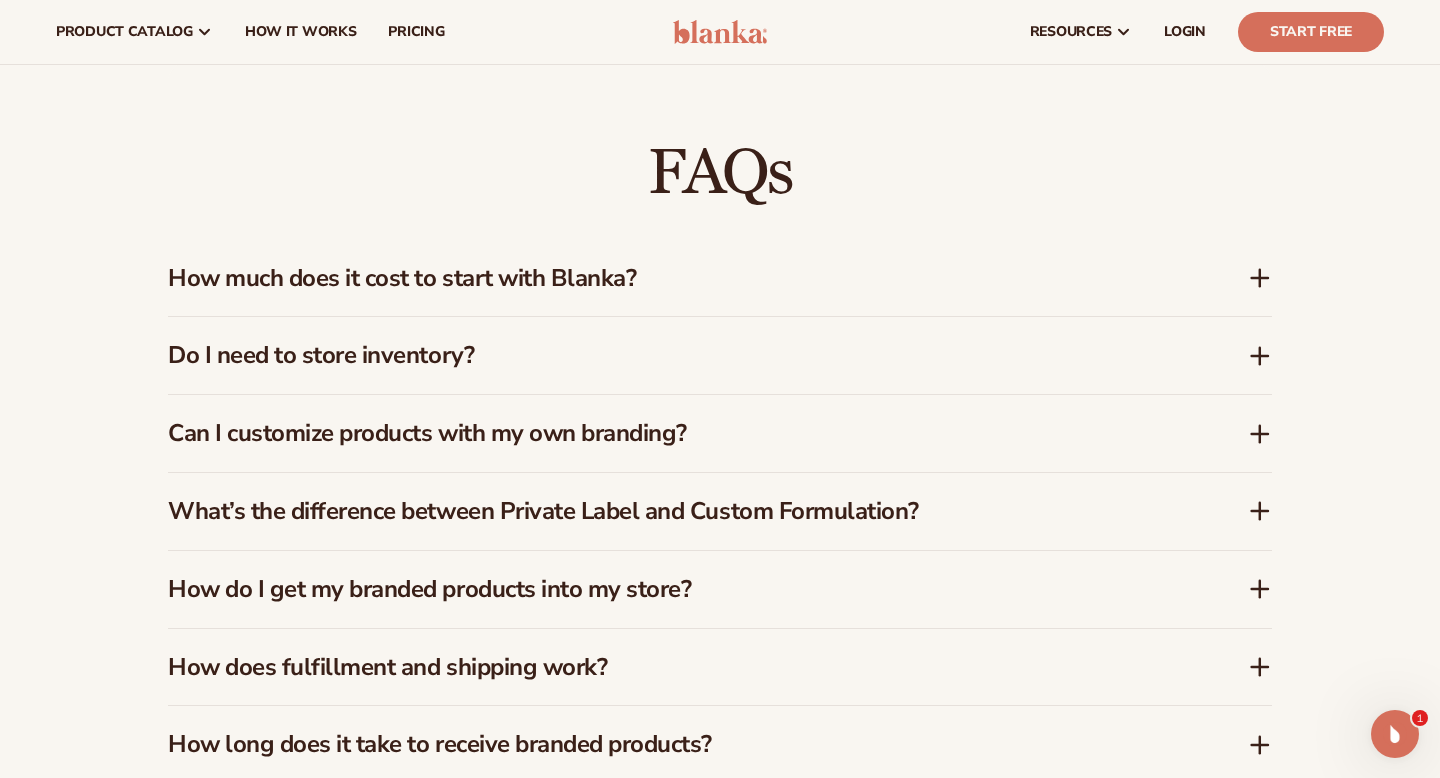 click on "How much does it cost to start with Blanka?" at bounding box center [678, 278] 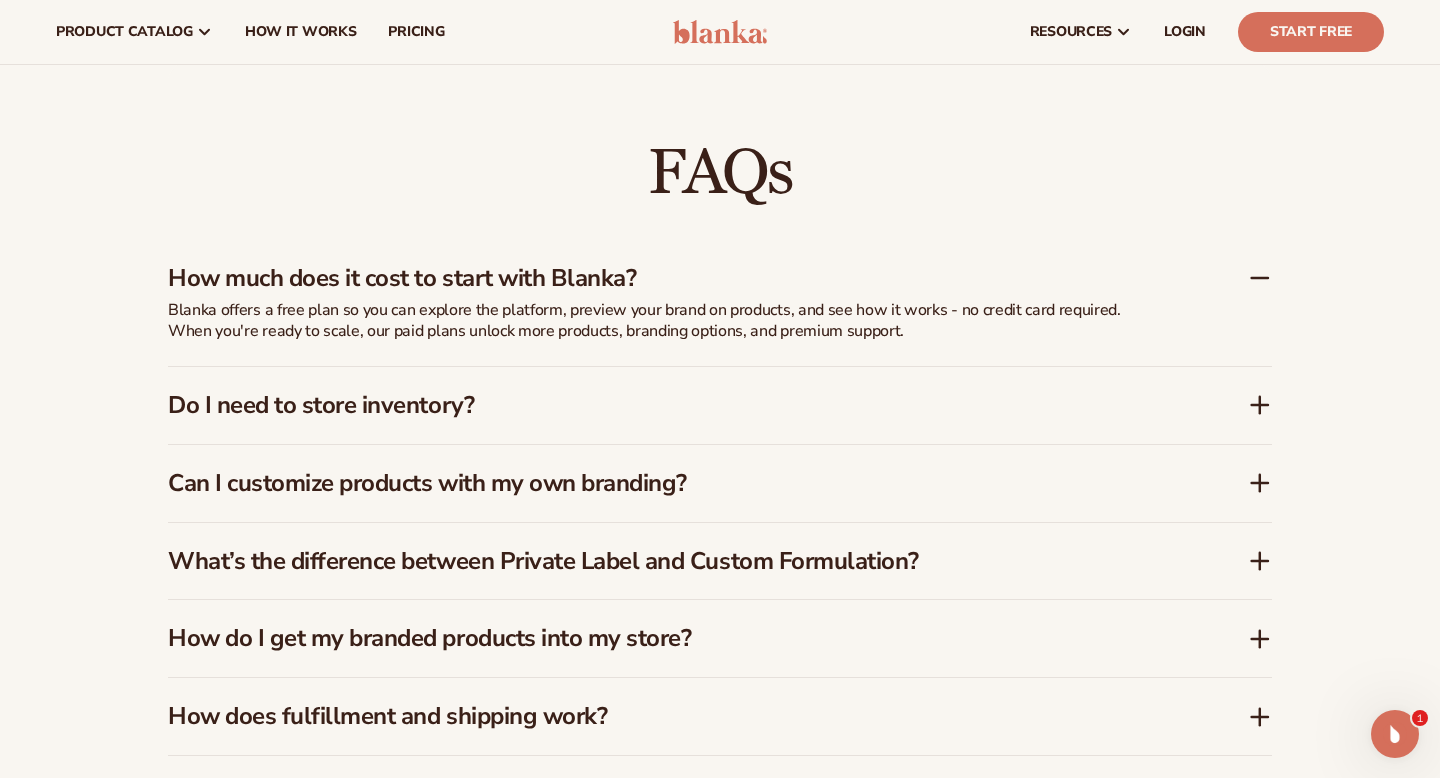 click on "Blanka offers a free plan so you can explore the platform, preview your brand on products, and see how it works - no credit card required. When you're ready to scale, our paid plans unlock more products, branding options, and premium support." at bounding box center (668, 321) 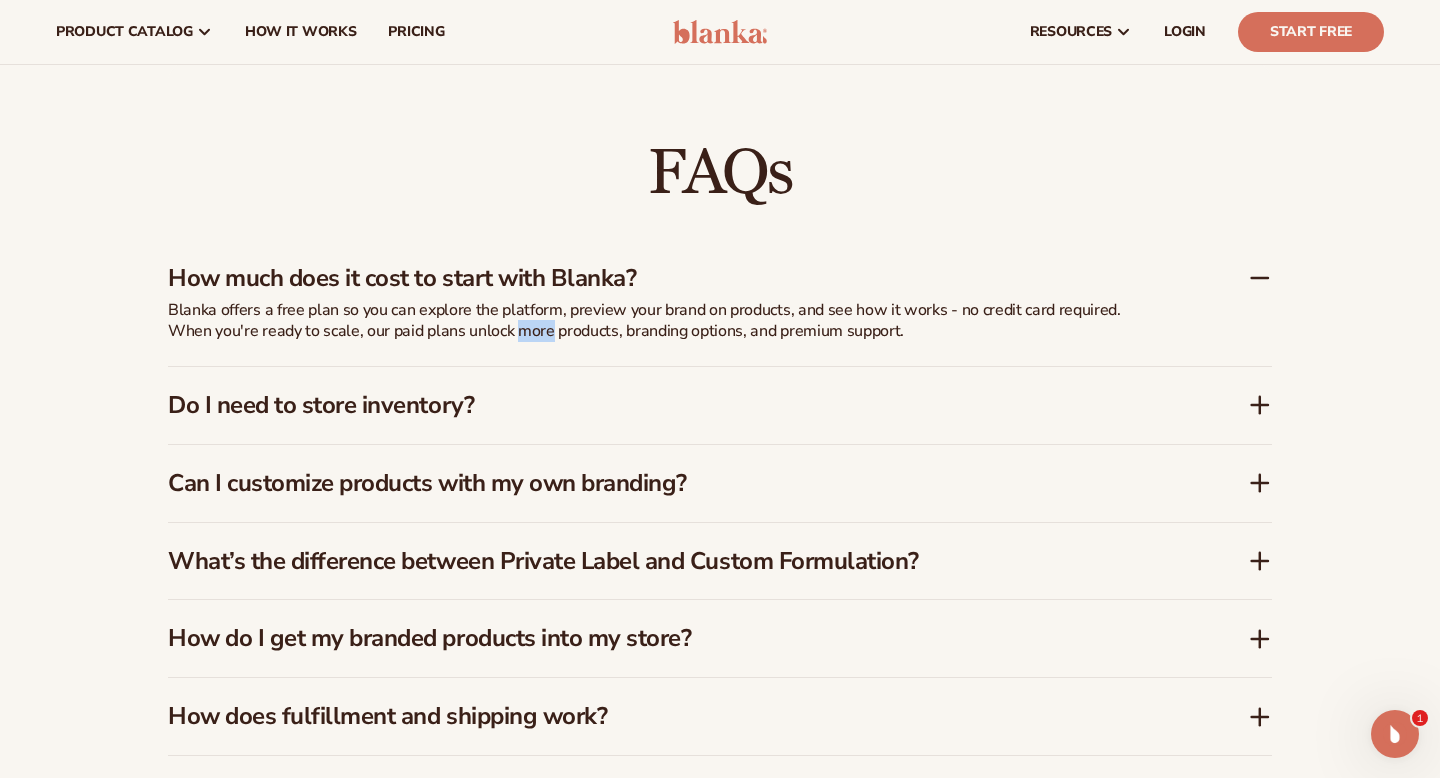 click on "Blanka offers a free plan so you can explore the platform, preview your brand on products, and see how it works - no credit card required. When you're ready to scale, our paid plans unlock more products, branding options, and premium support." at bounding box center [668, 321] 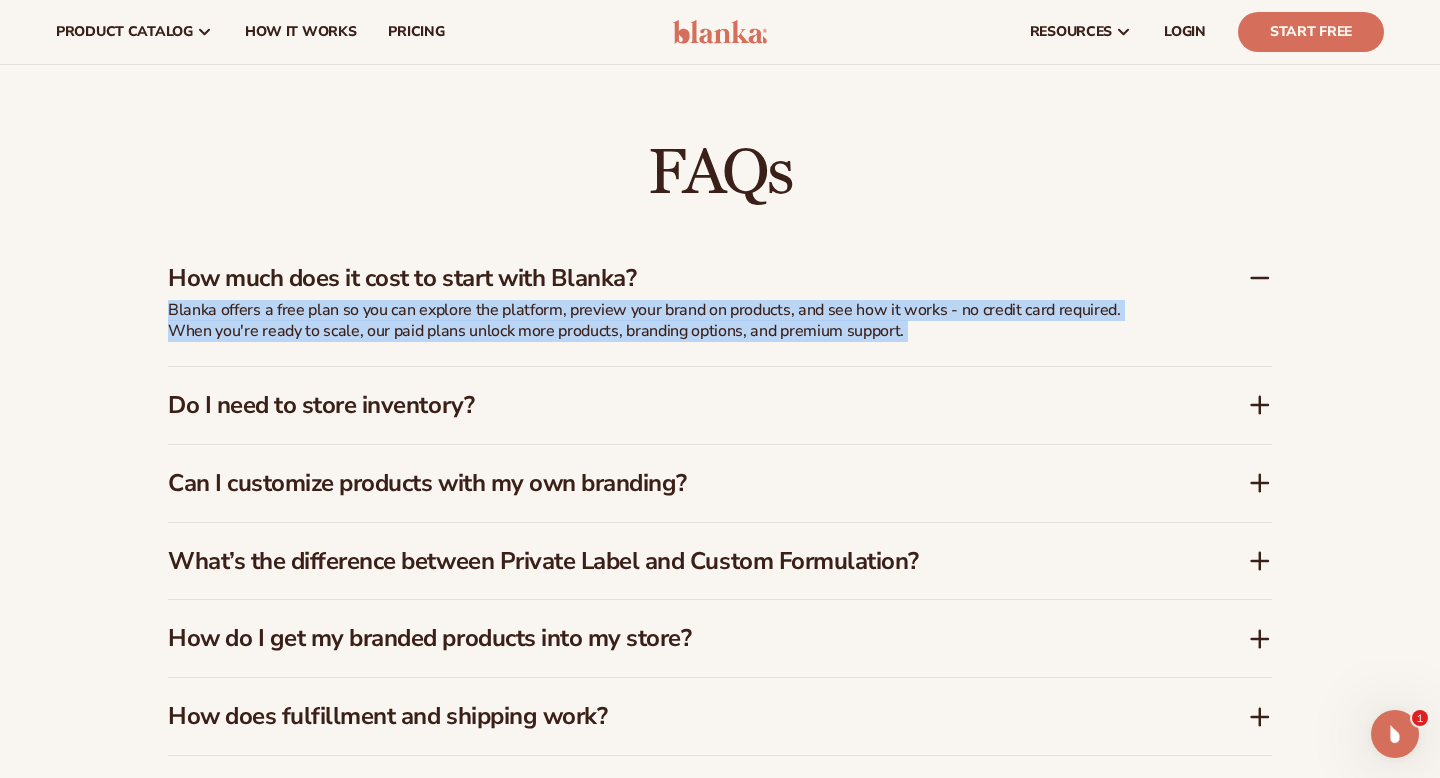 click on "Blanka offers a free plan so you can explore the platform, preview your brand on products, and see how it works - no credit card required. When you're ready to scale, our paid plans unlock more products, branding options, and premium support." at bounding box center (668, 321) 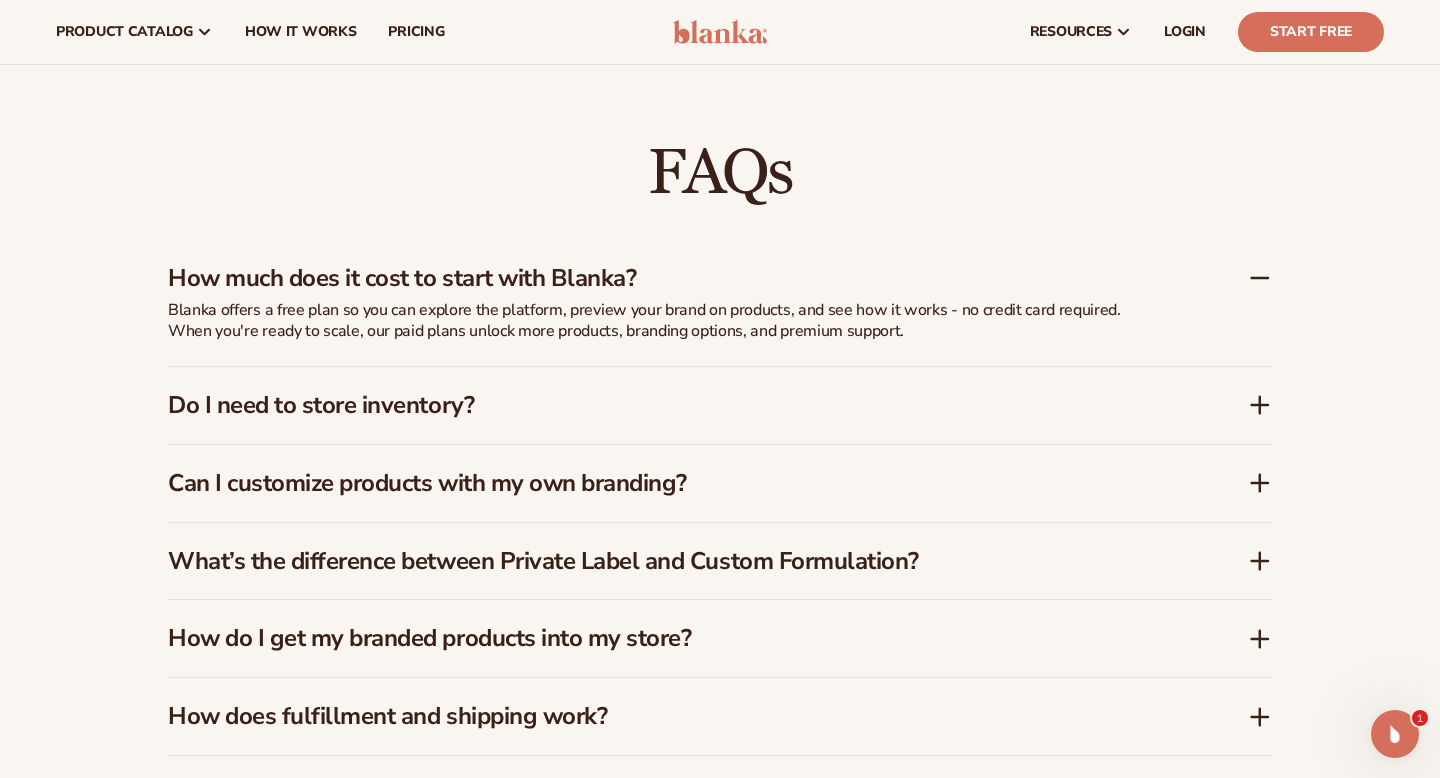 click on "How much does it cost to start with Blanka?" at bounding box center (678, 278) 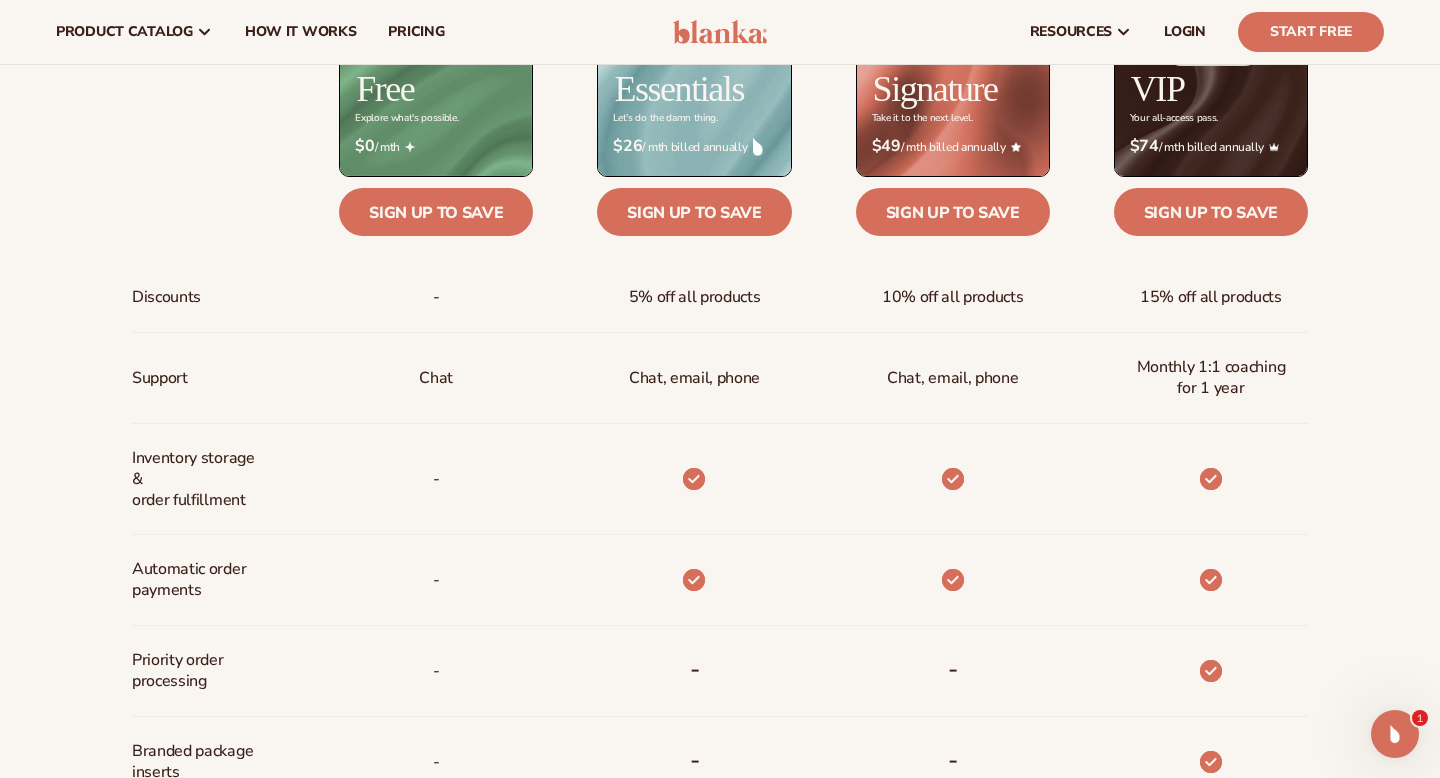 scroll, scrollTop: 785, scrollLeft: 0, axis: vertical 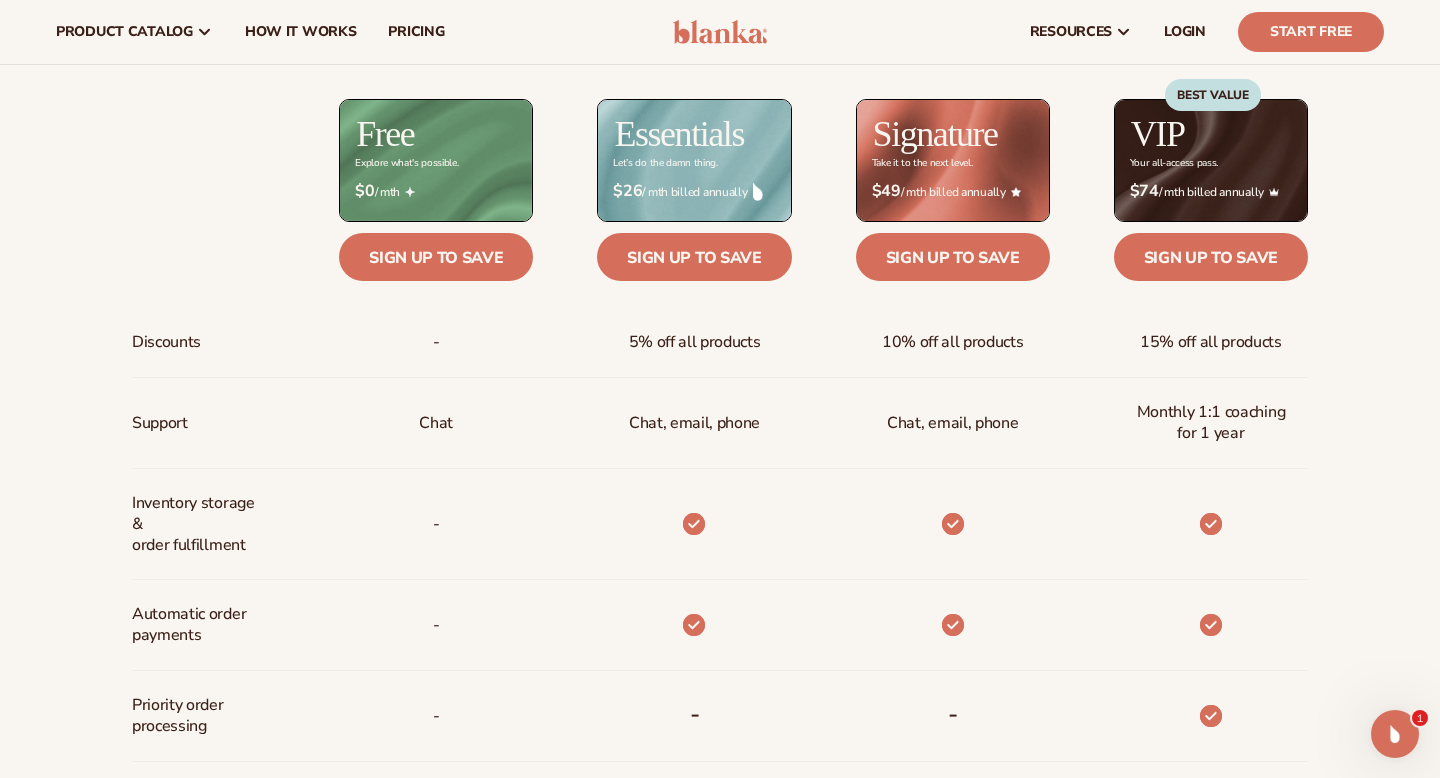 click on "Chat, email, phone" at bounding box center (694, 423) 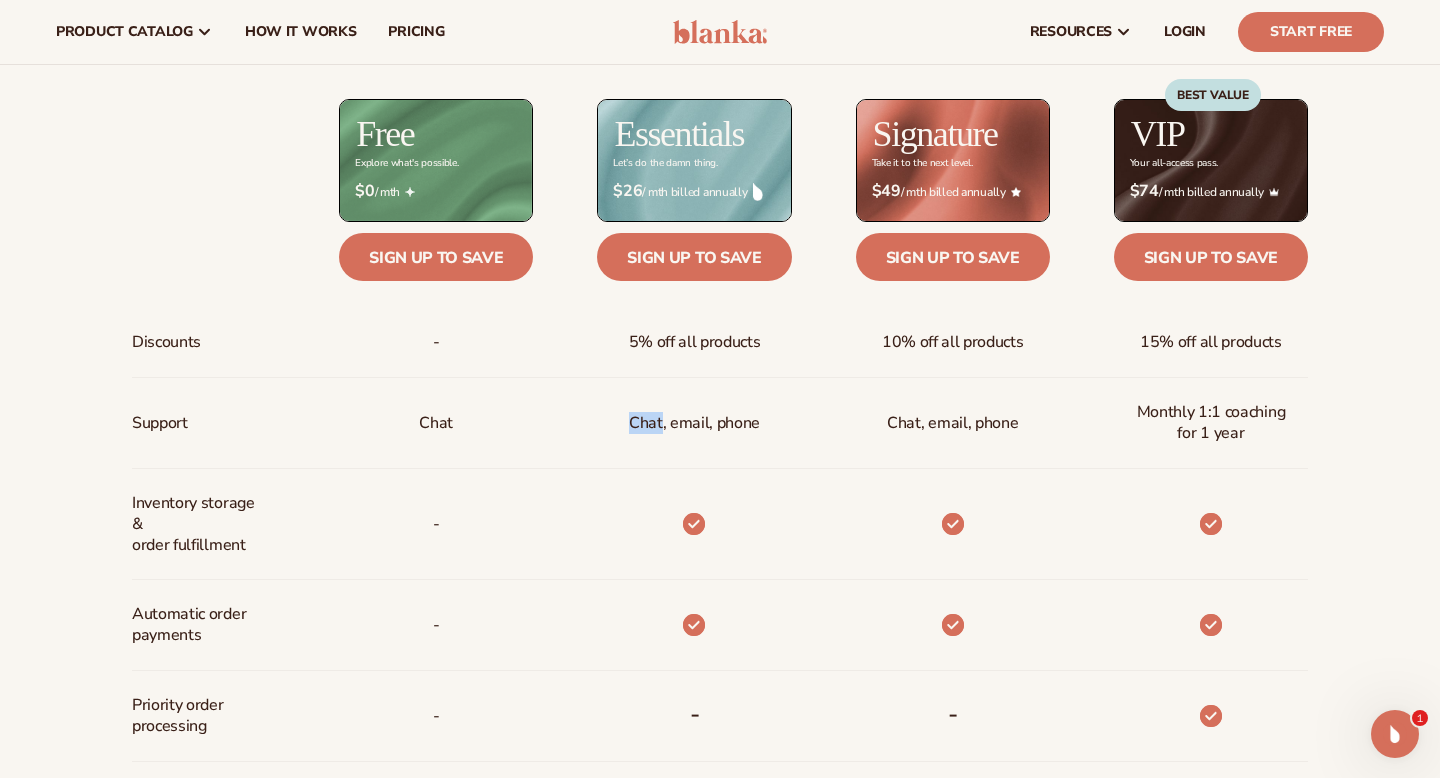 click on "Chat, email, phone" at bounding box center [694, 423] 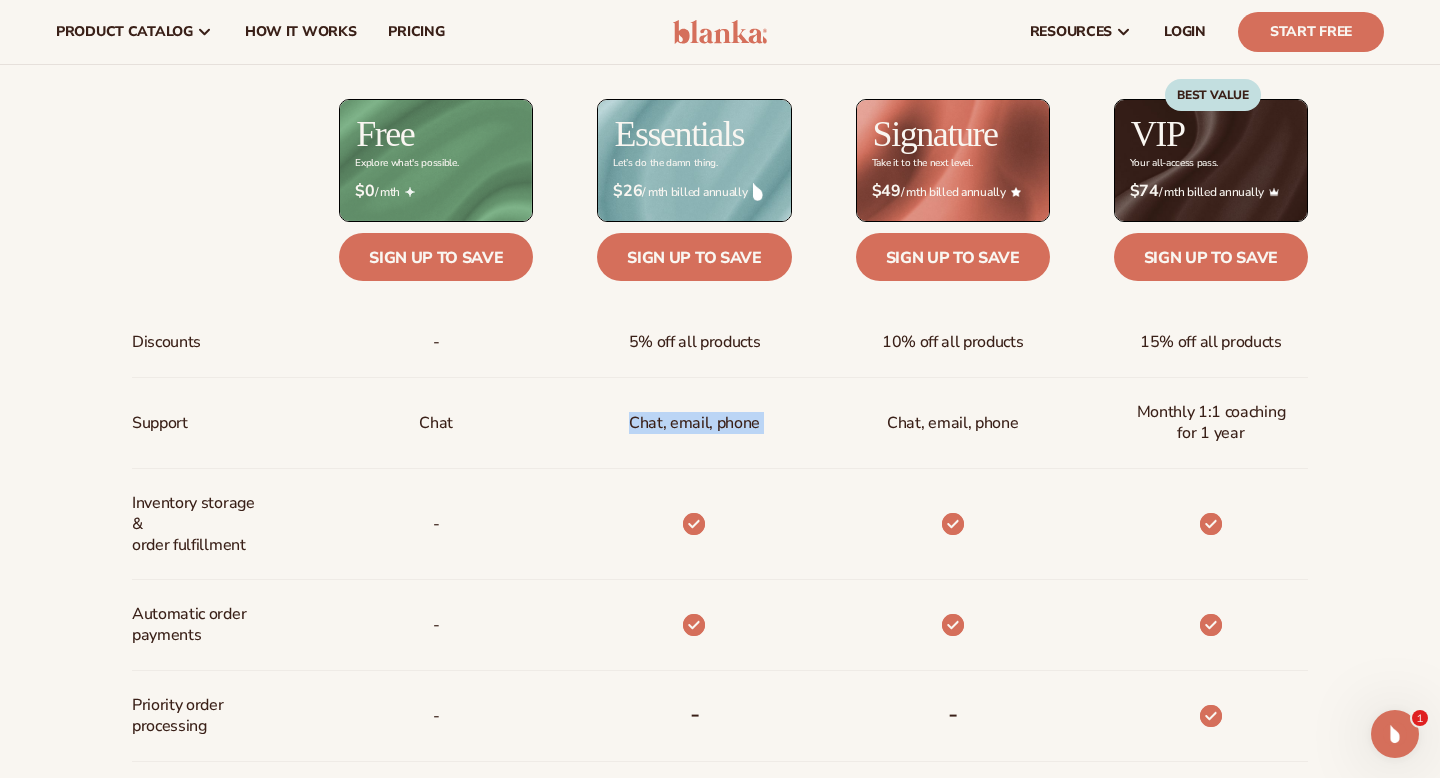 click on "Chat, email, phone" at bounding box center [694, 423] 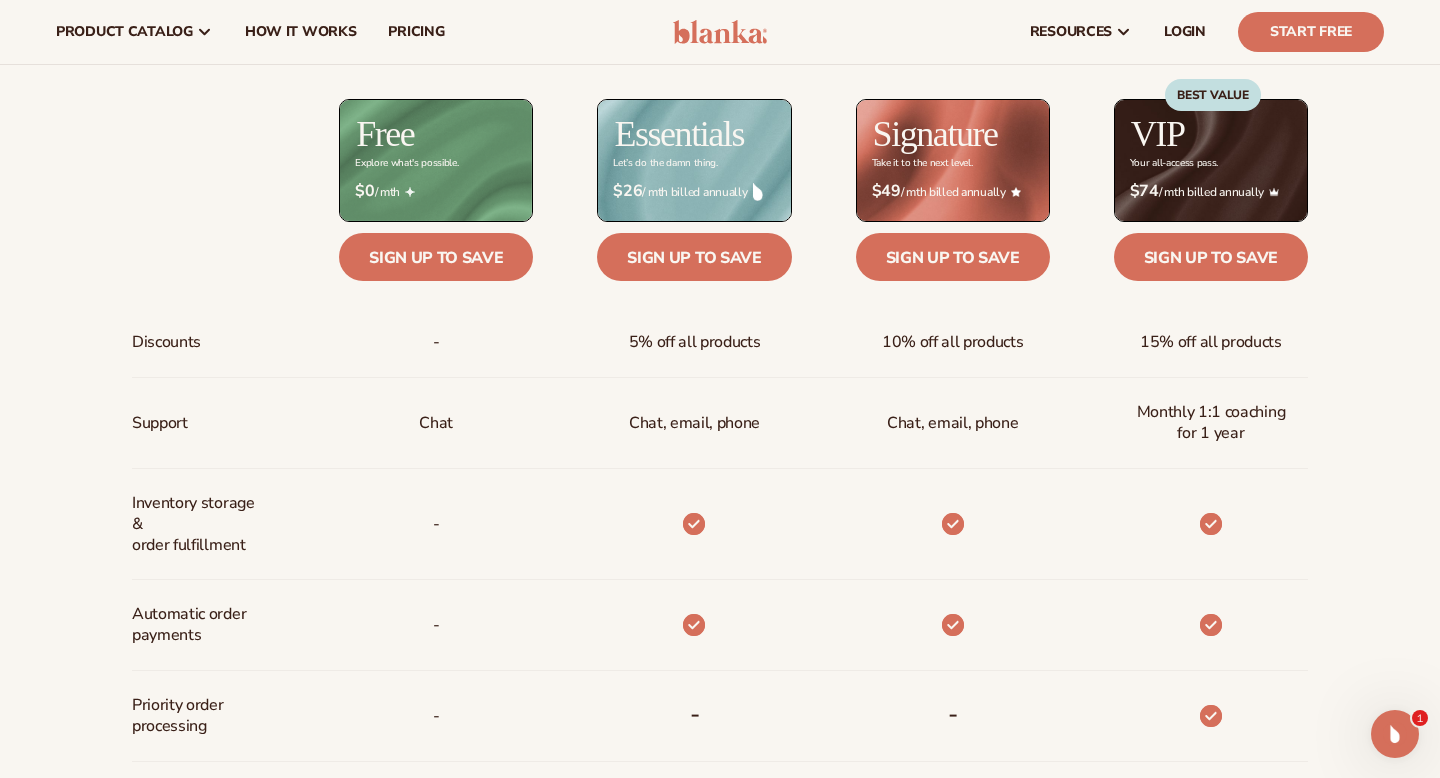 click on "Chat, email, phone" at bounding box center (694, 423) 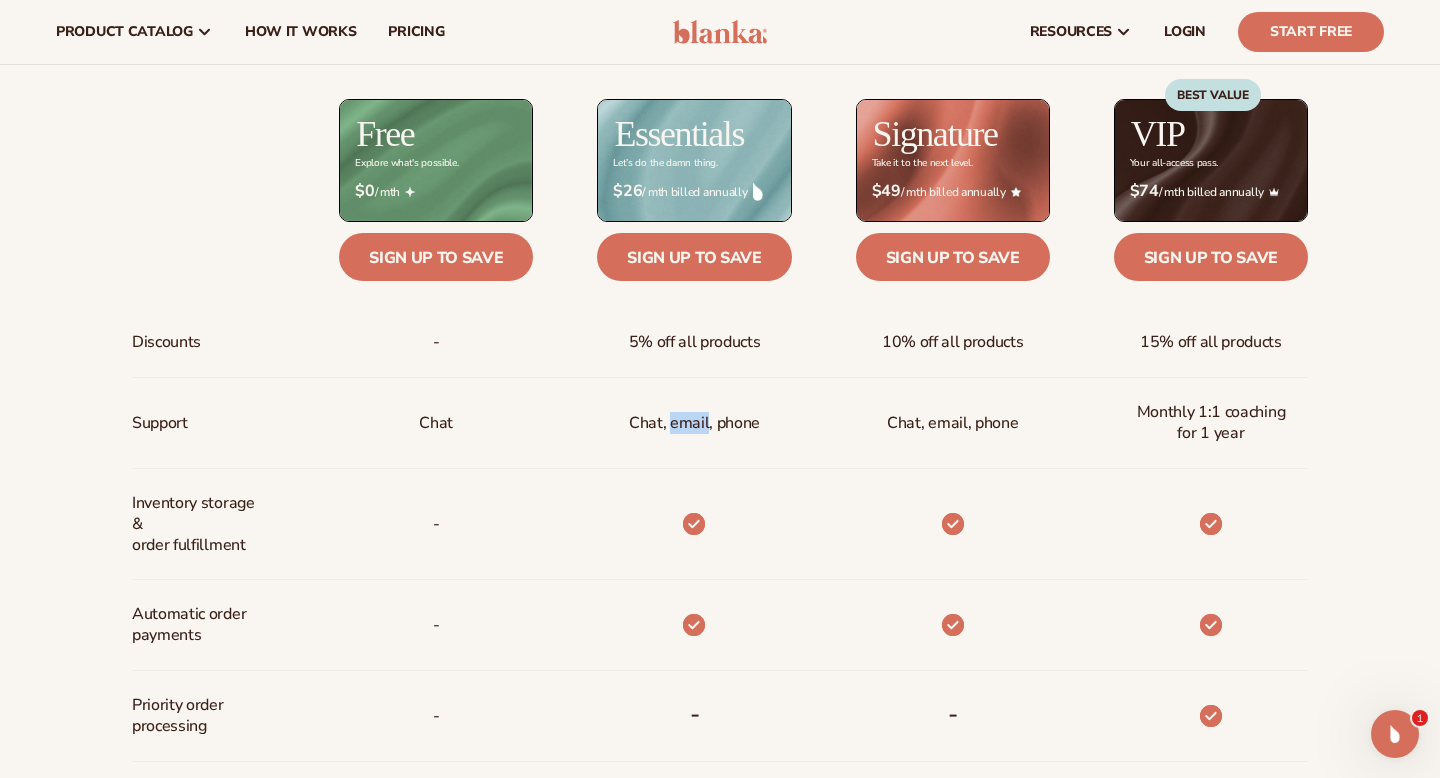 click on "Chat, email, phone" at bounding box center [694, 423] 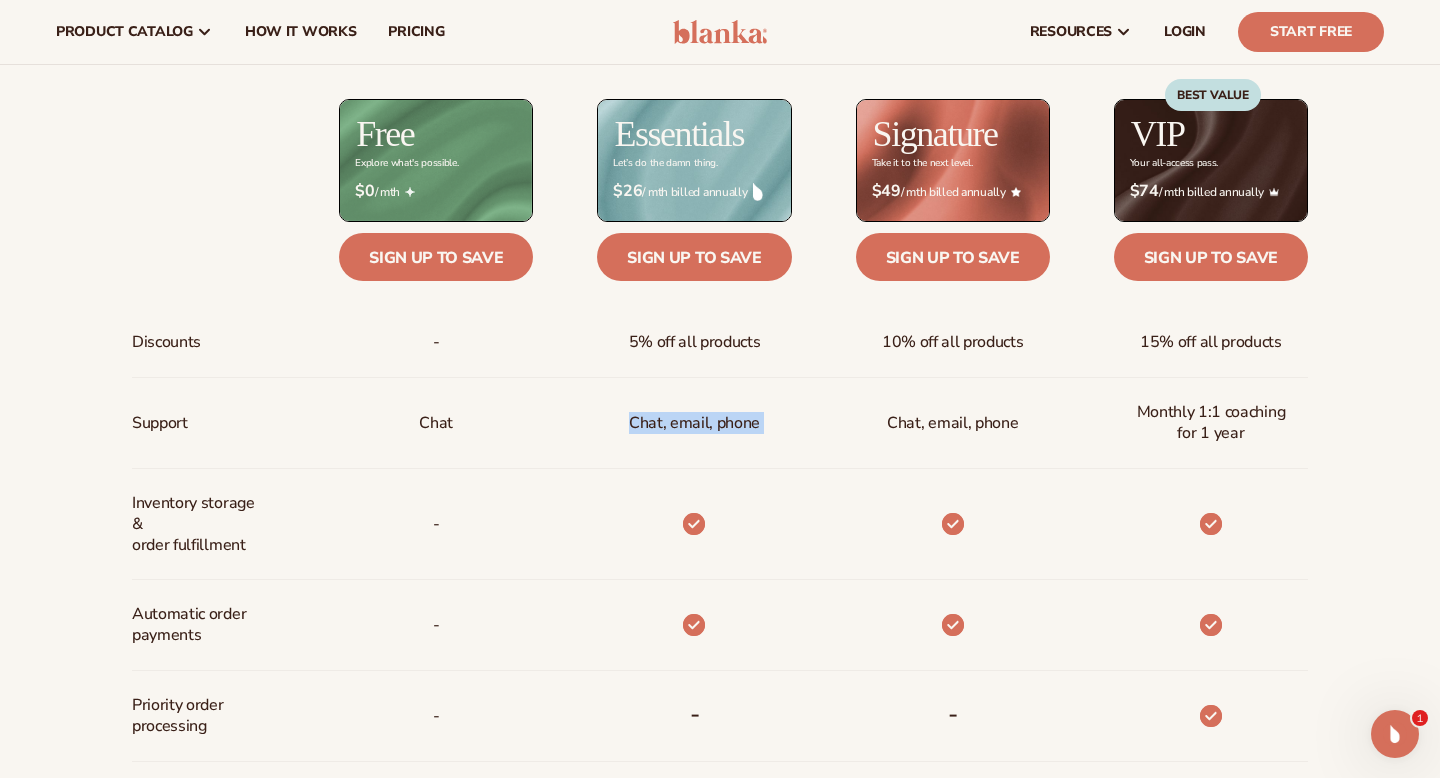 click on "Chat, email, phone" at bounding box center (694, 423) 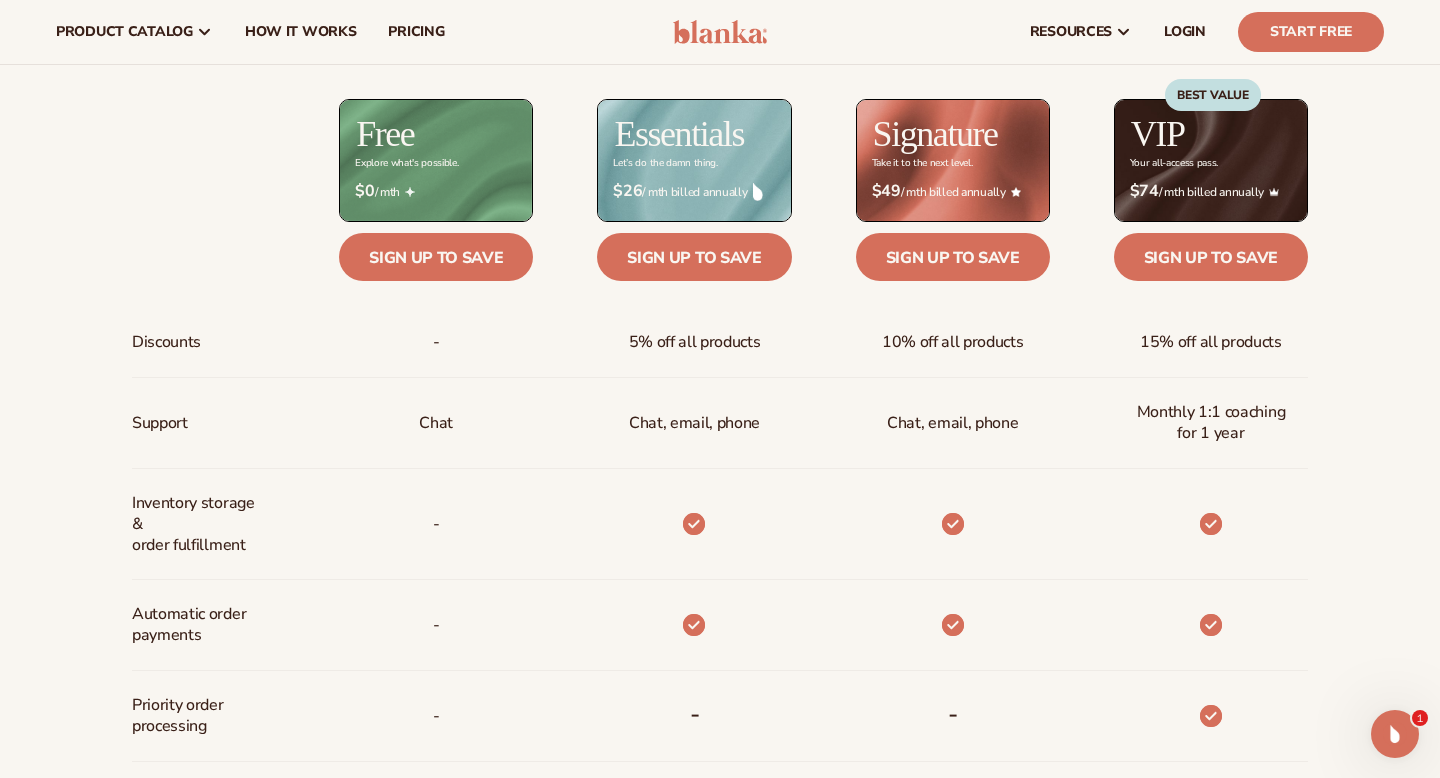click on "Chat, email, phone" at bounding box center [694, 423] 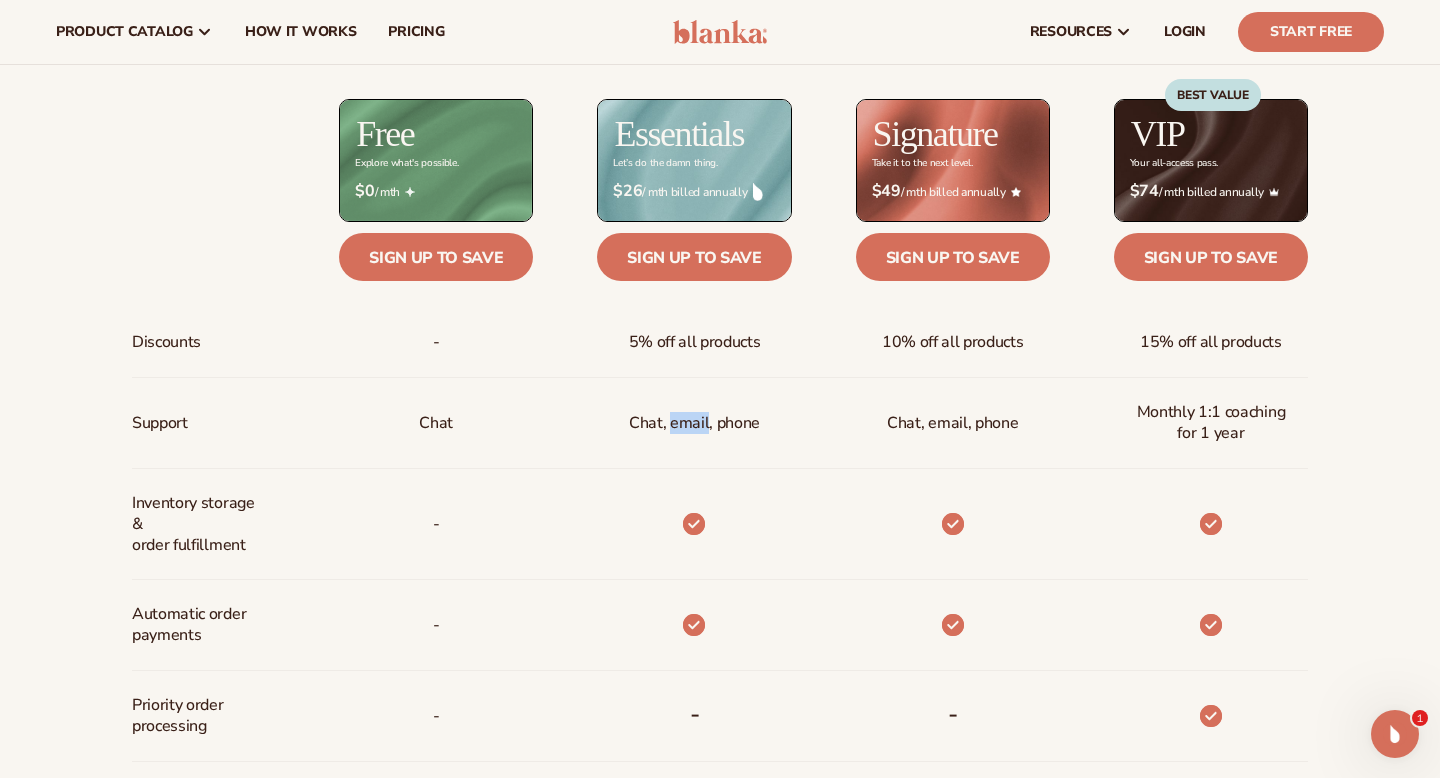 click on "Chat, email, phone" at bounding box center [694, 423] 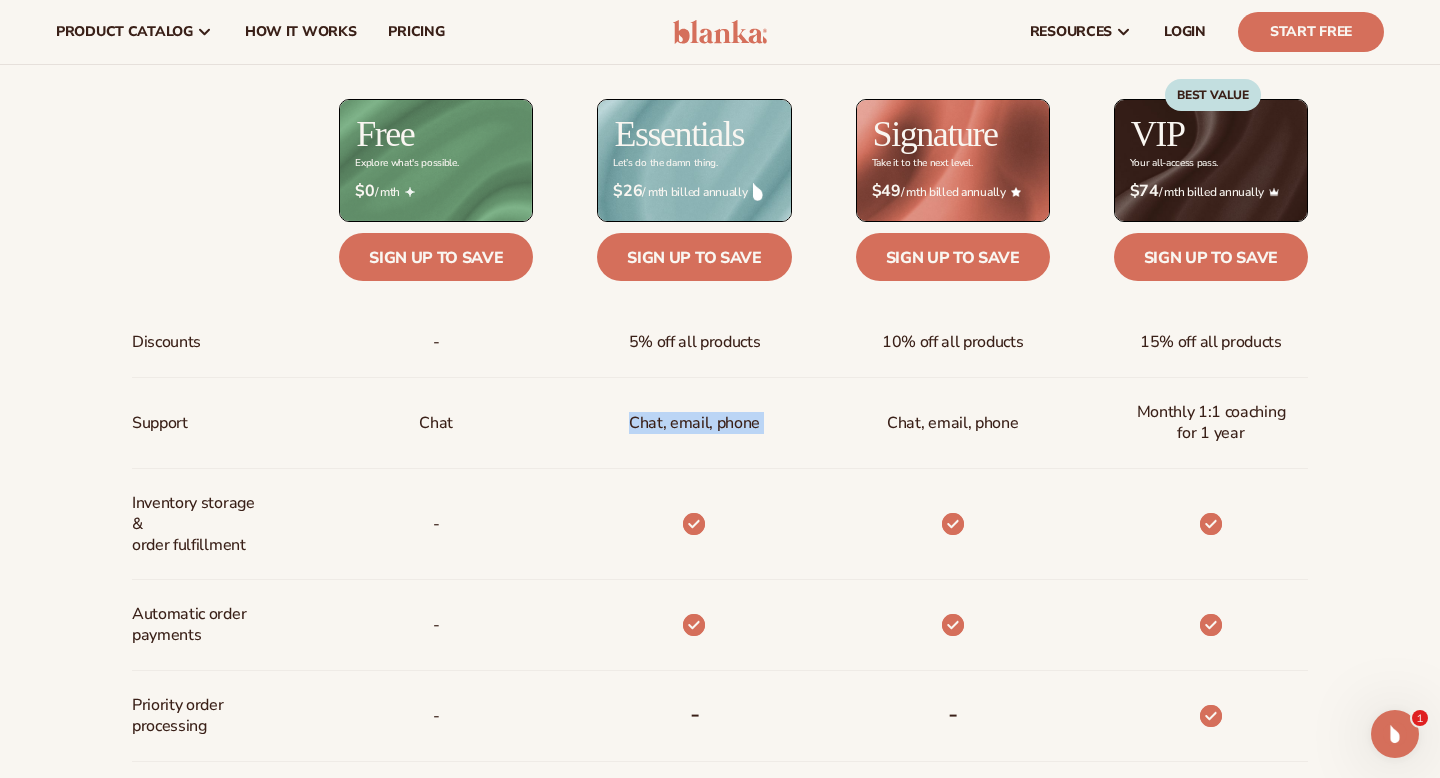 click on "Chat, email, phone" at bounding box center [694, 423] 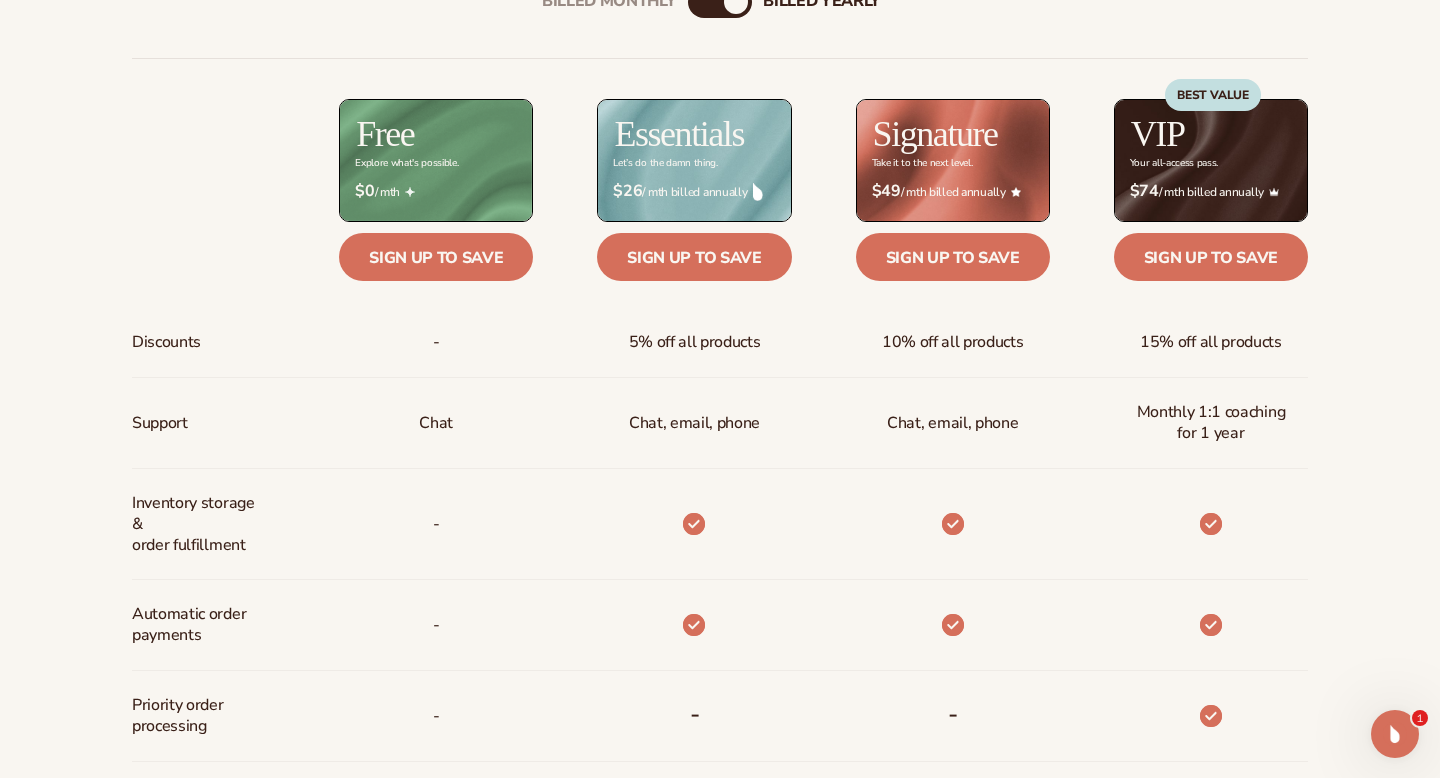 scroll, scrollTop: 1139, scrollLeft: 0, axis: vertical 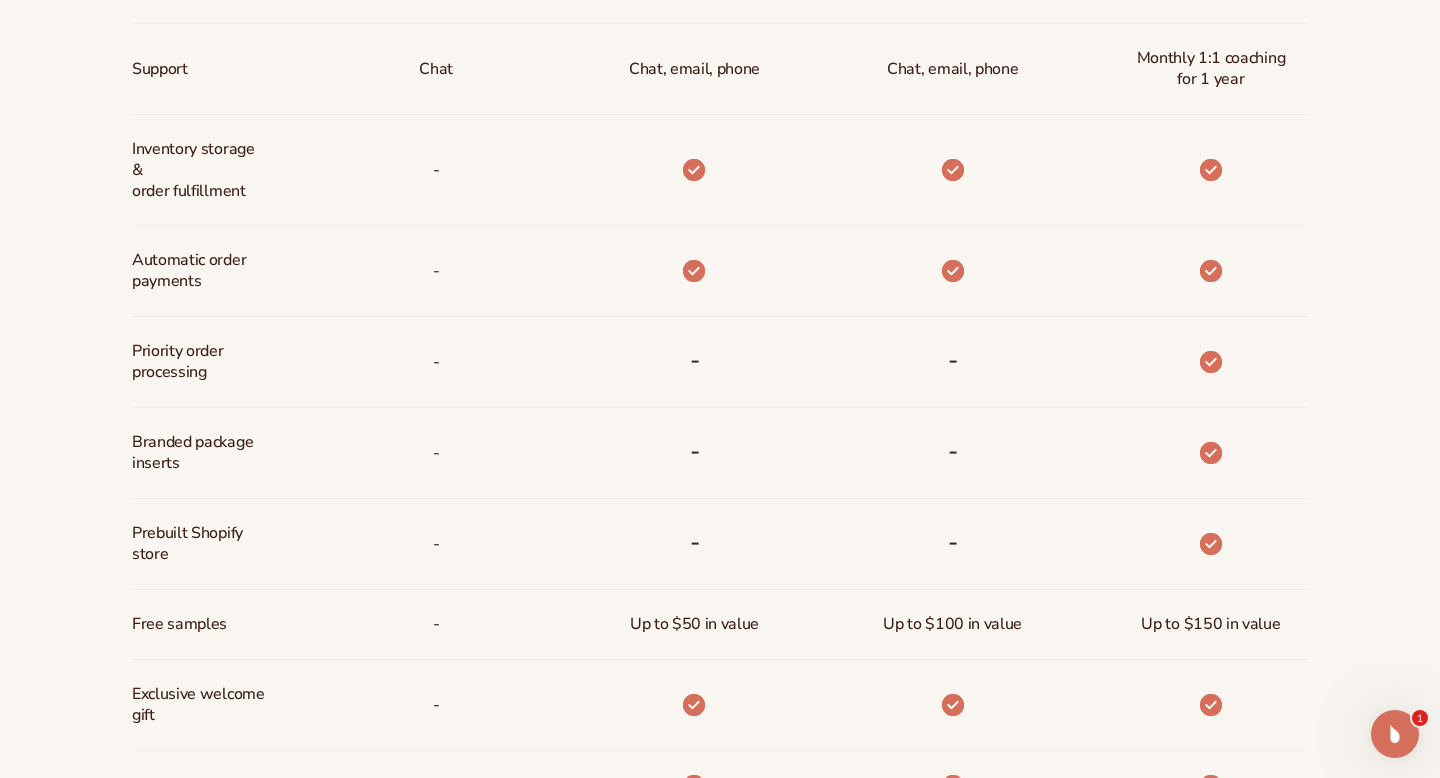 click on "-" at bounding box center [695, 362] 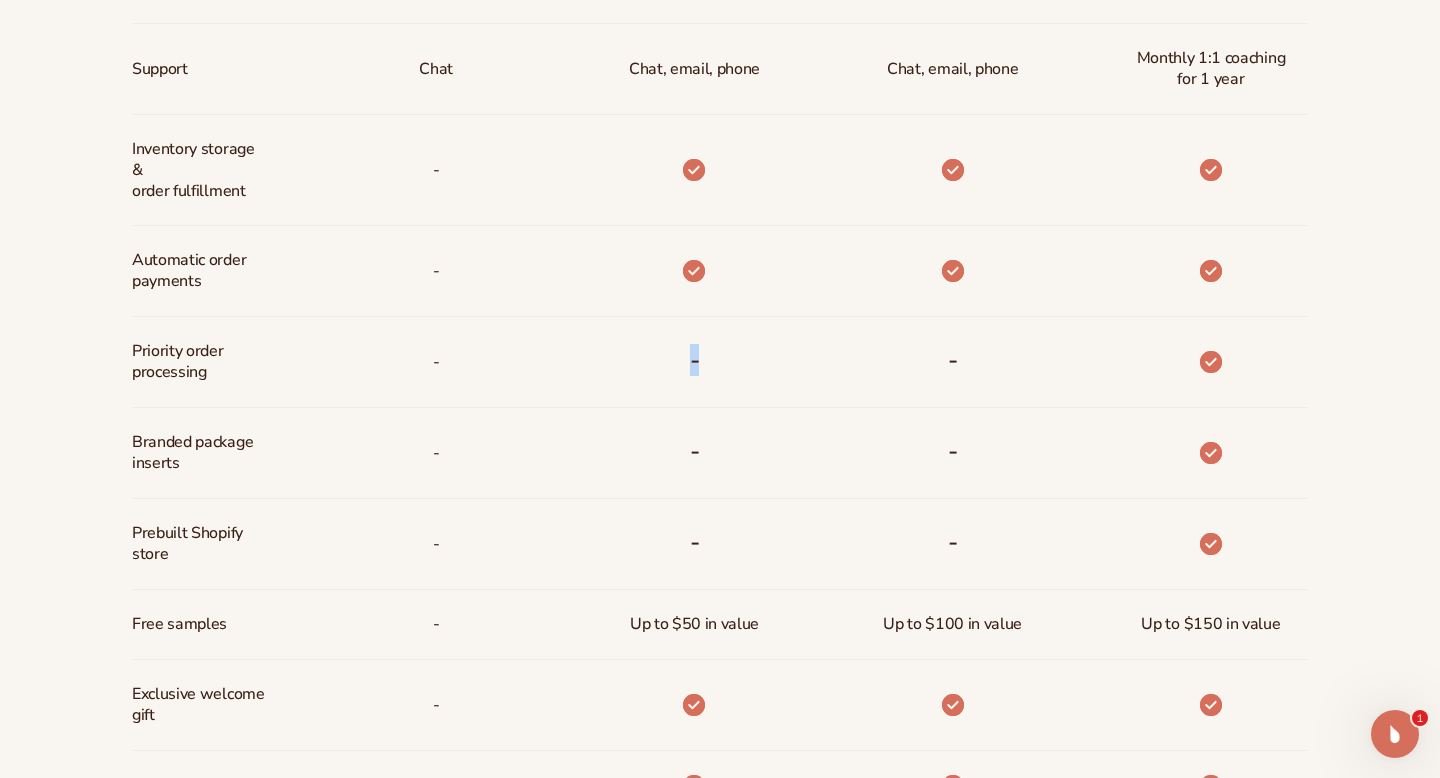 click on "-" at bounding box center (695, 362) 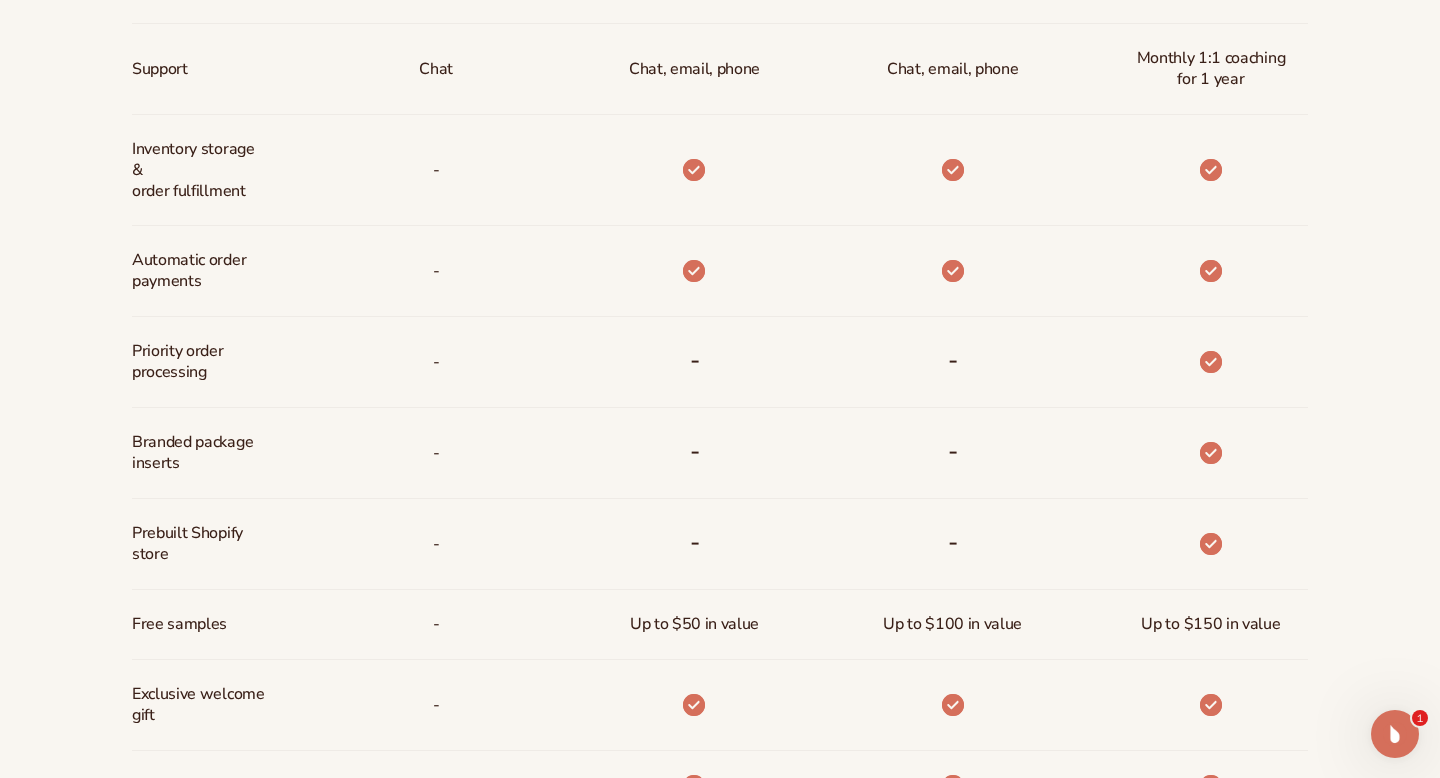 click on "-" at bounding box center [695, 451] 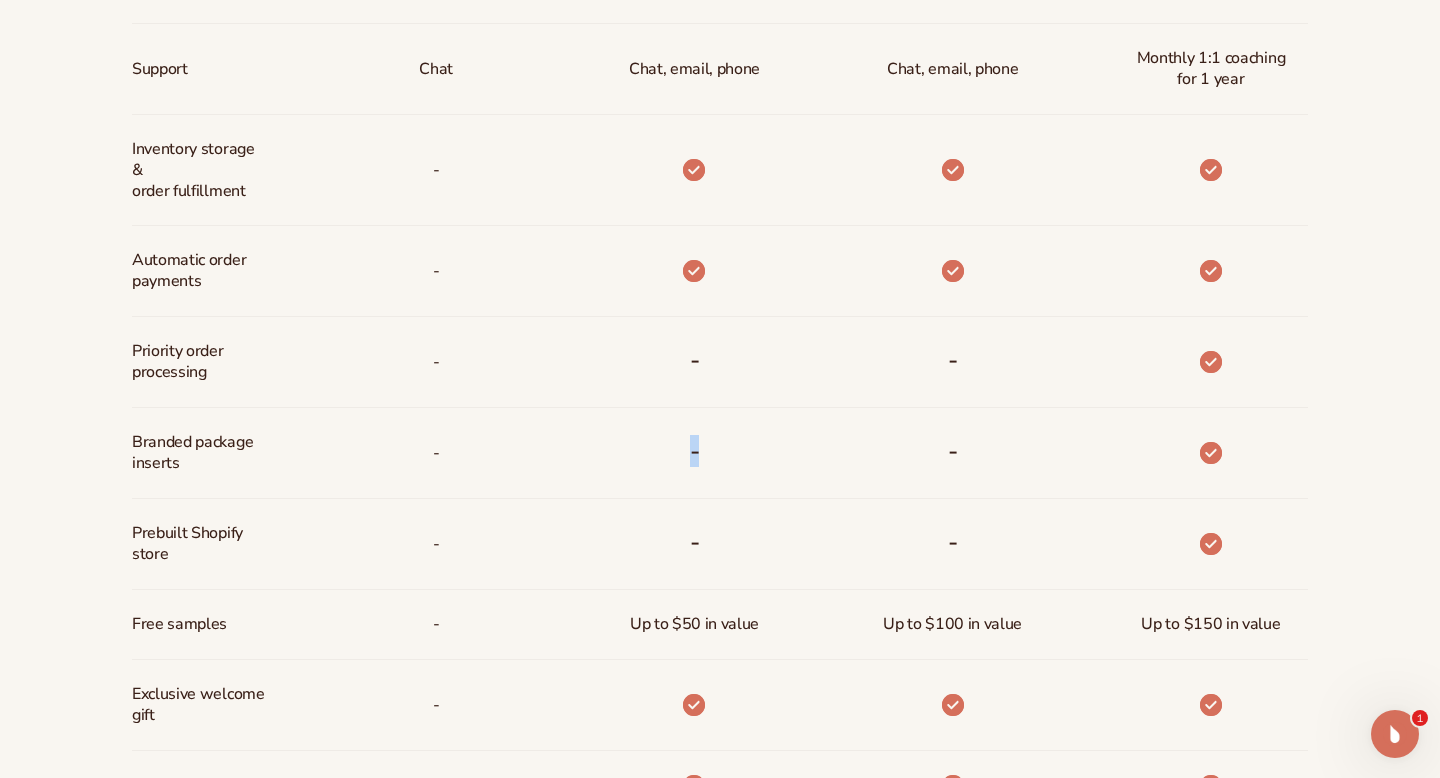 click on "-" at bounding box center [695, 451] 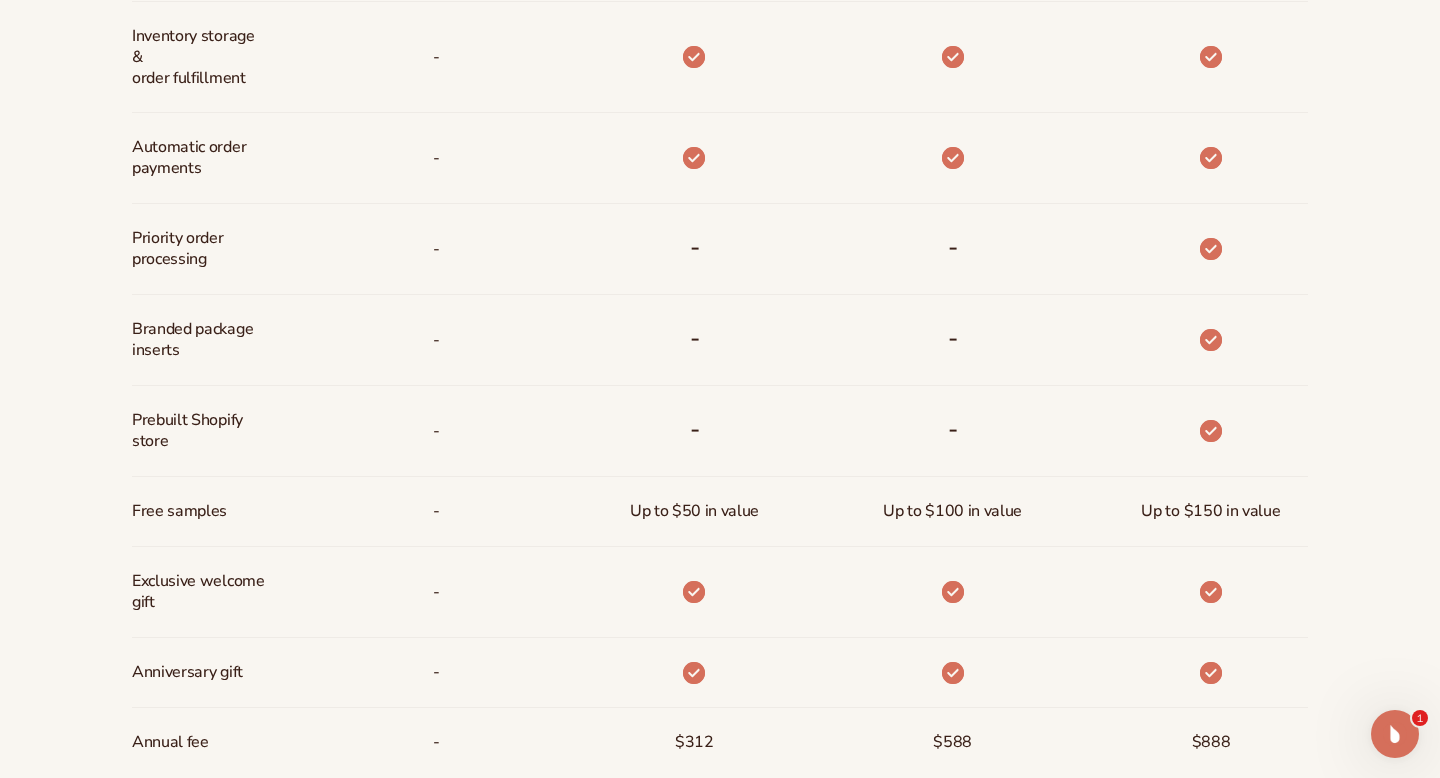 scroll, scrollTop: 1413, scrollLeft: 0, axis: vertical 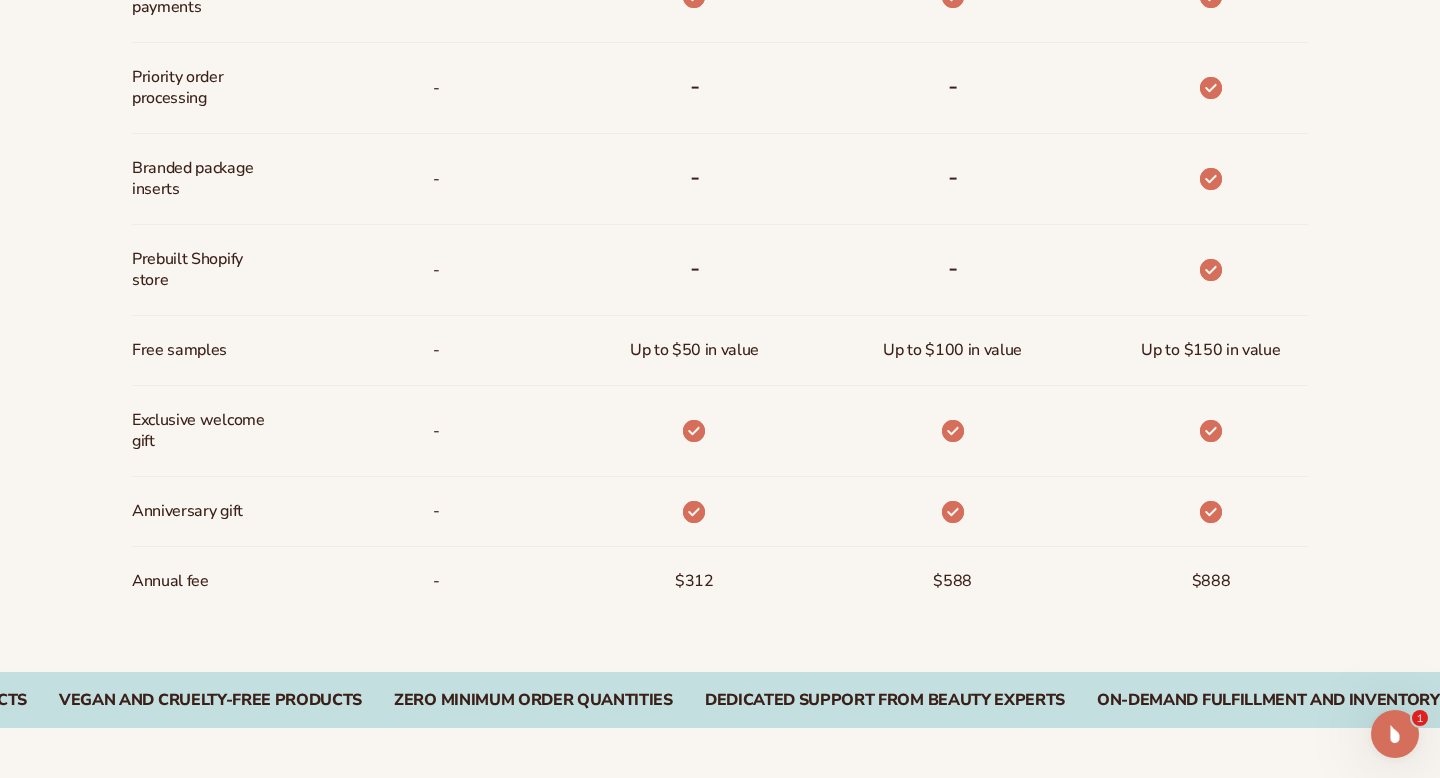 click on "$312" at bounding box center [694, 581] 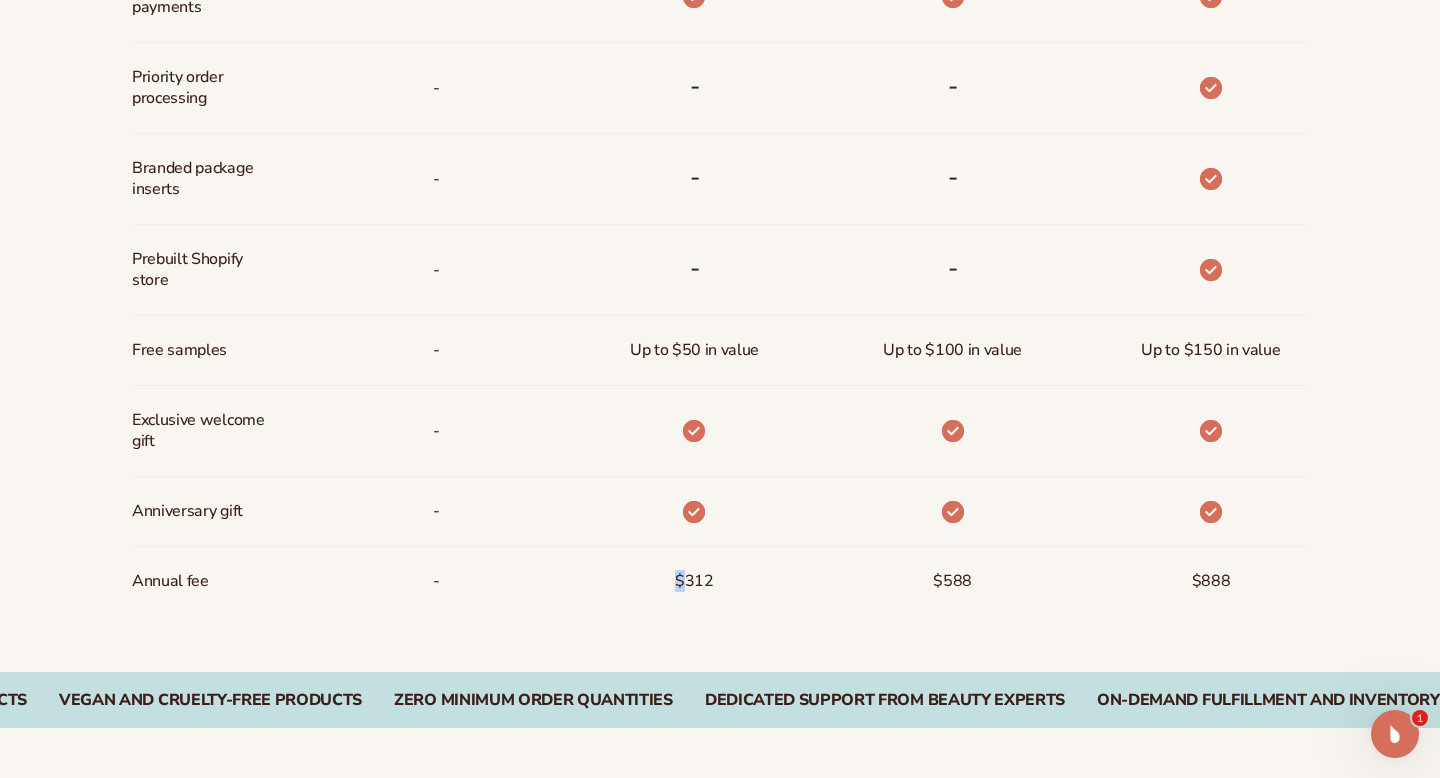 click on "$312" at bounding box center [694, 581] 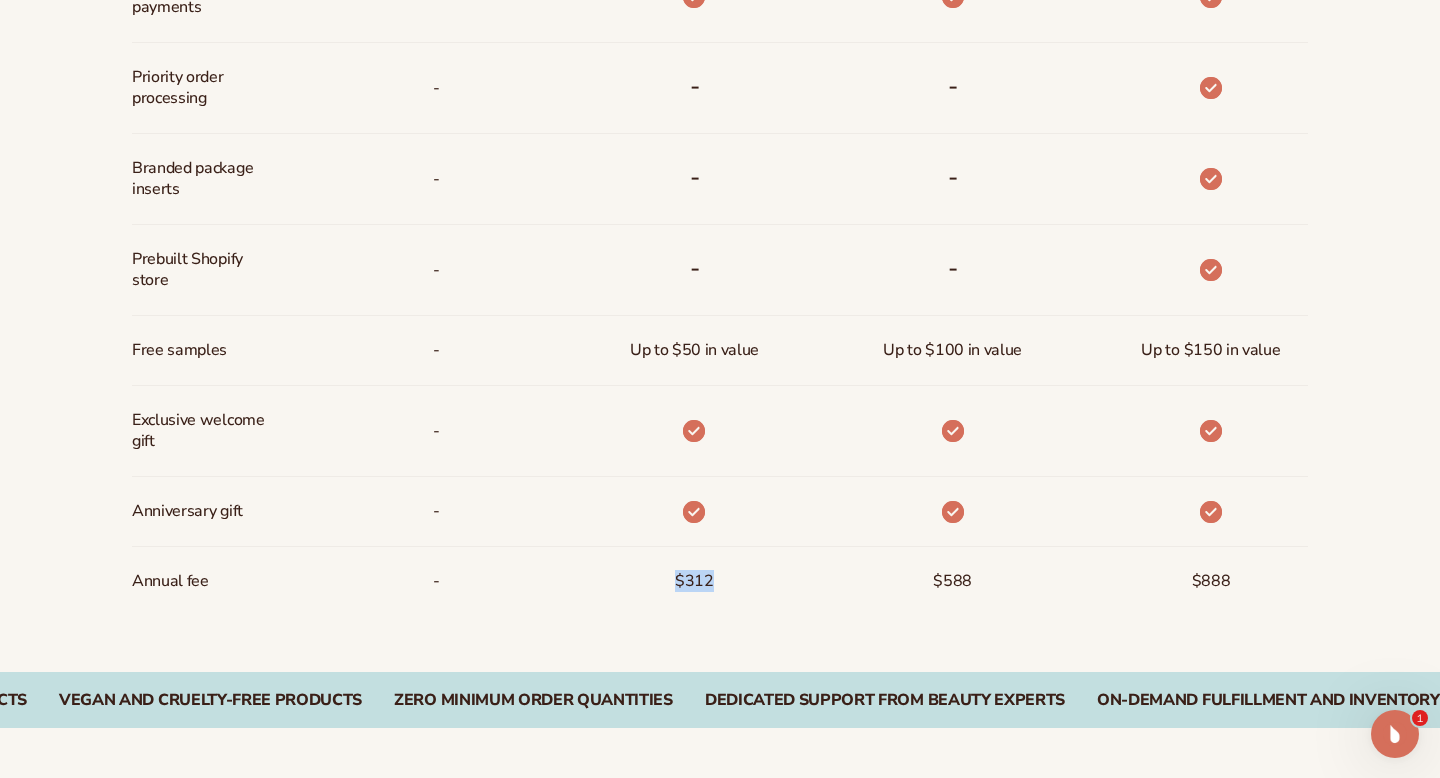 click on "$312" at bounding box center [694, 581] 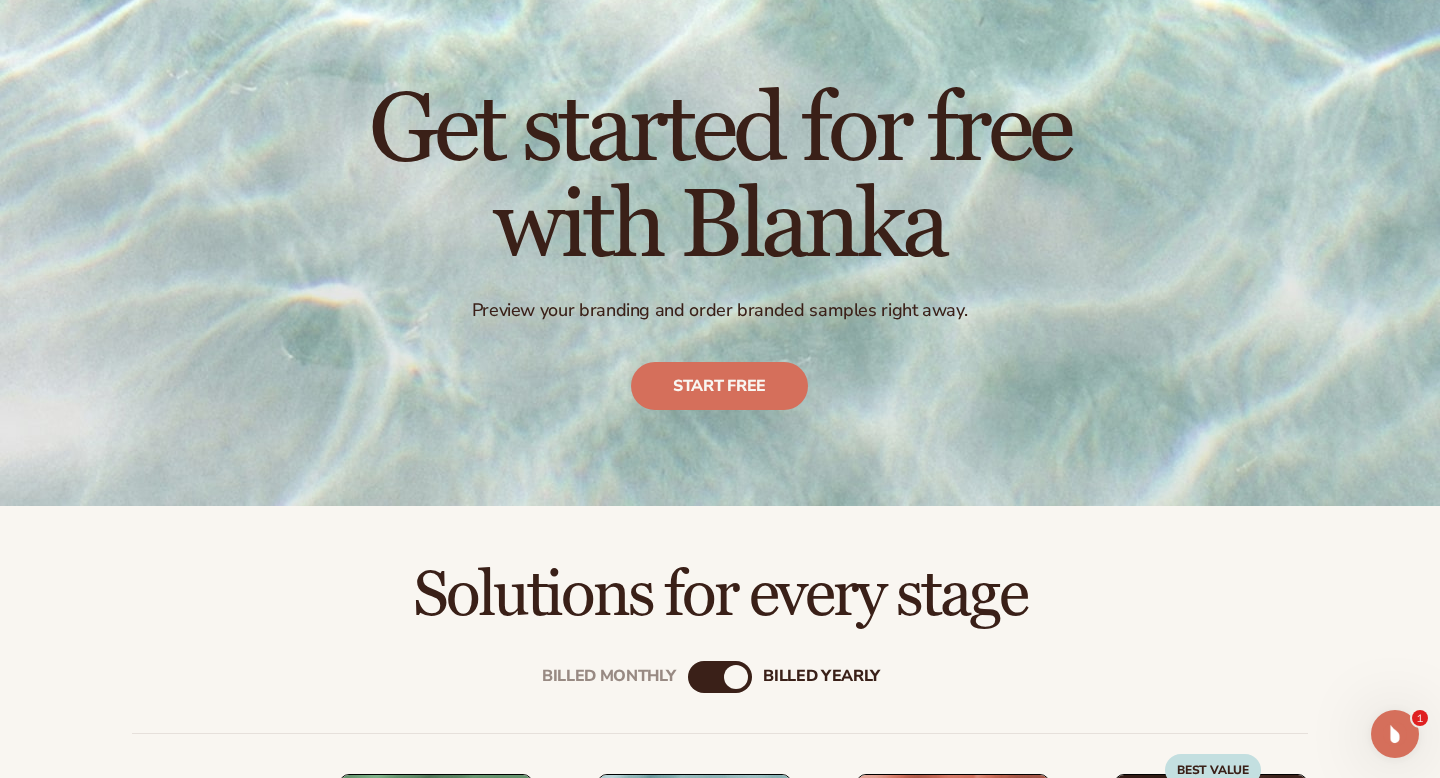 scroll, scrollTop: 0, scrollLeft: 0, axis: both 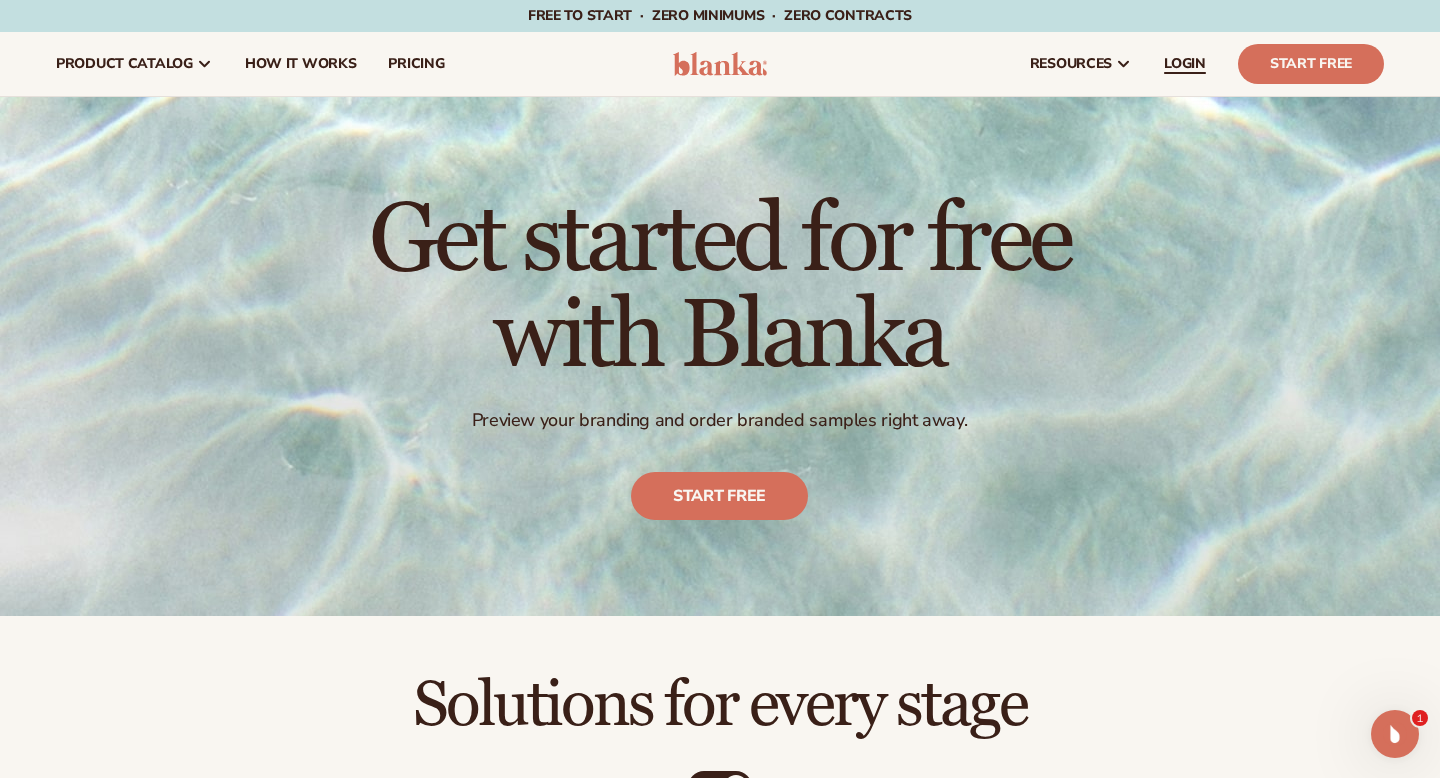 click on "LOGIN" at bounding box center [1185, 64] 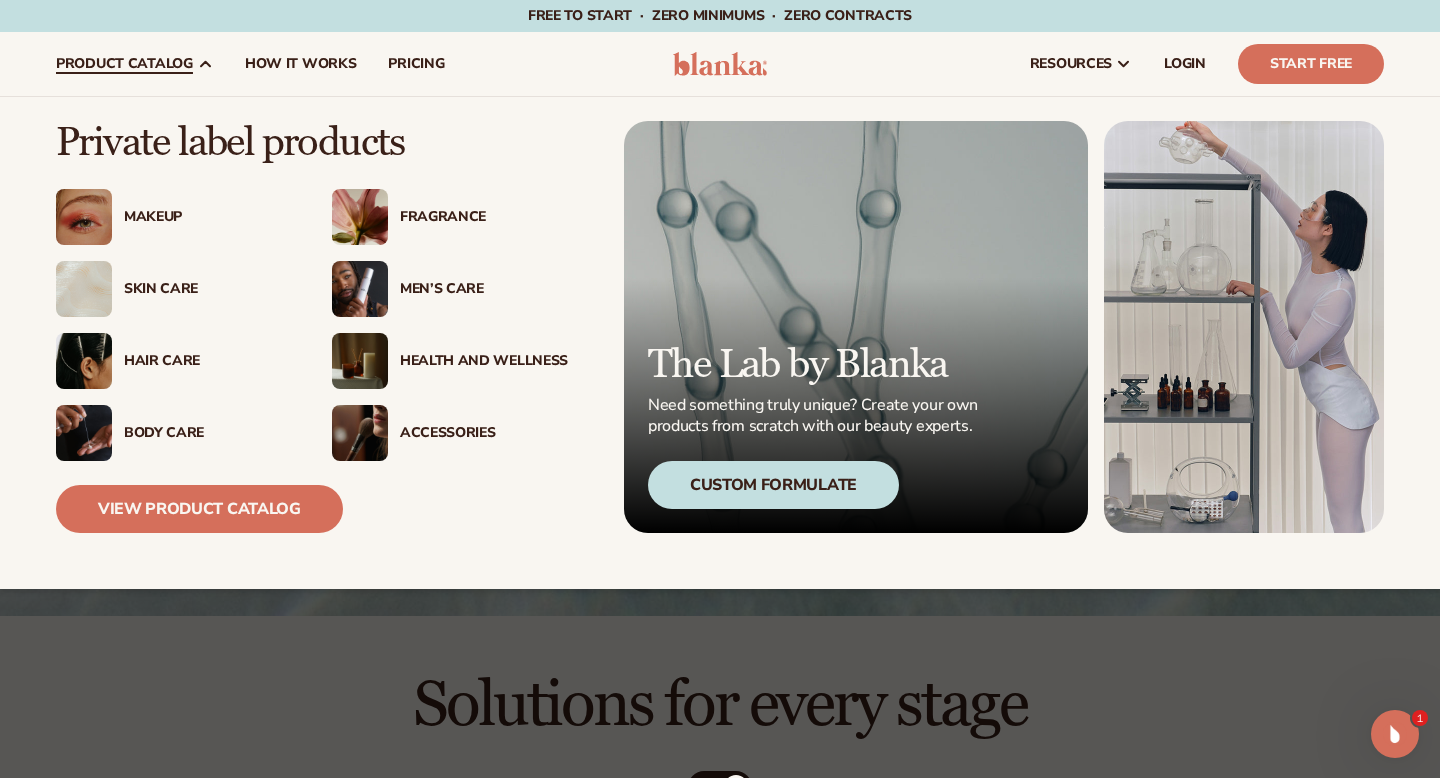 click on "Men’s Care" at bounding box center [484, 289] 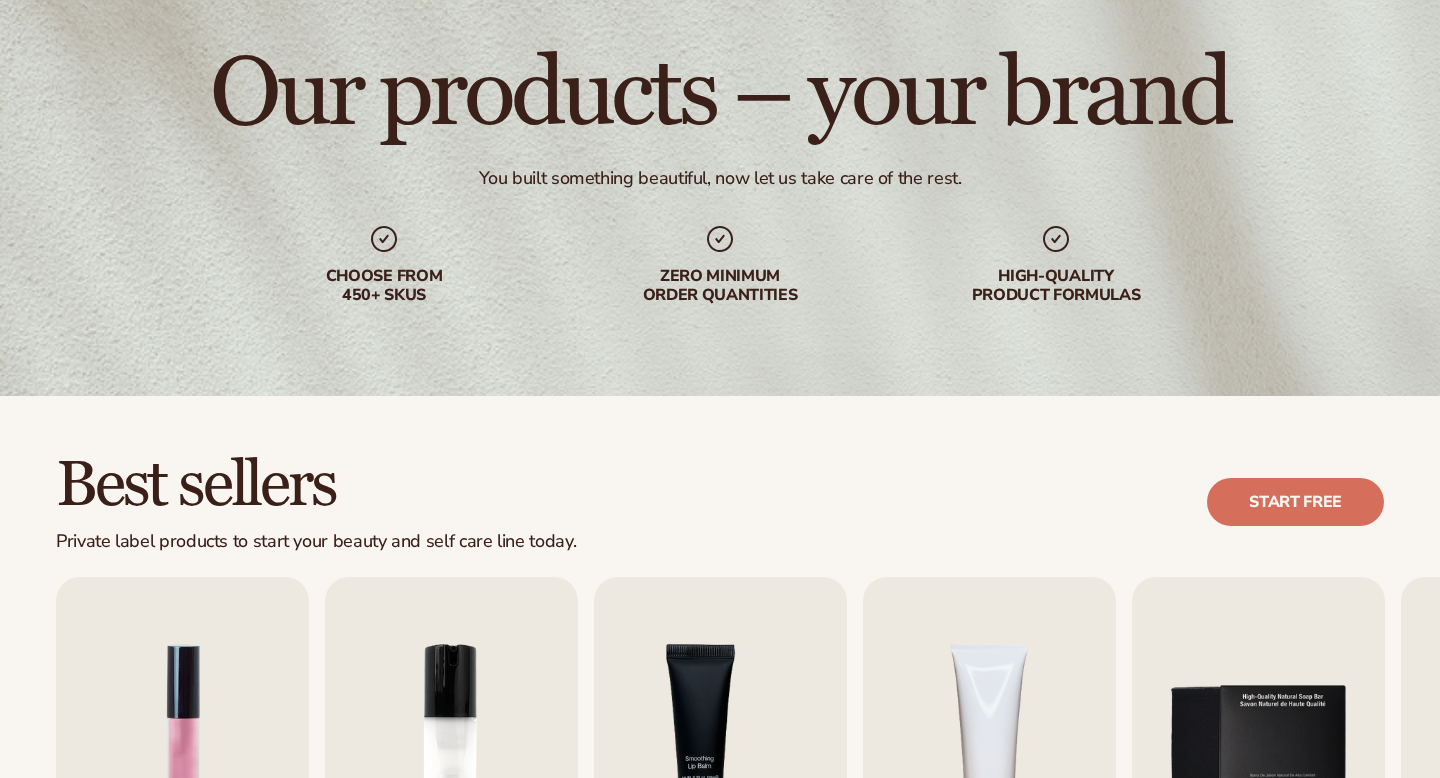 scroll, scrollTop: 258, scrollLeft: 0, axis: vertical 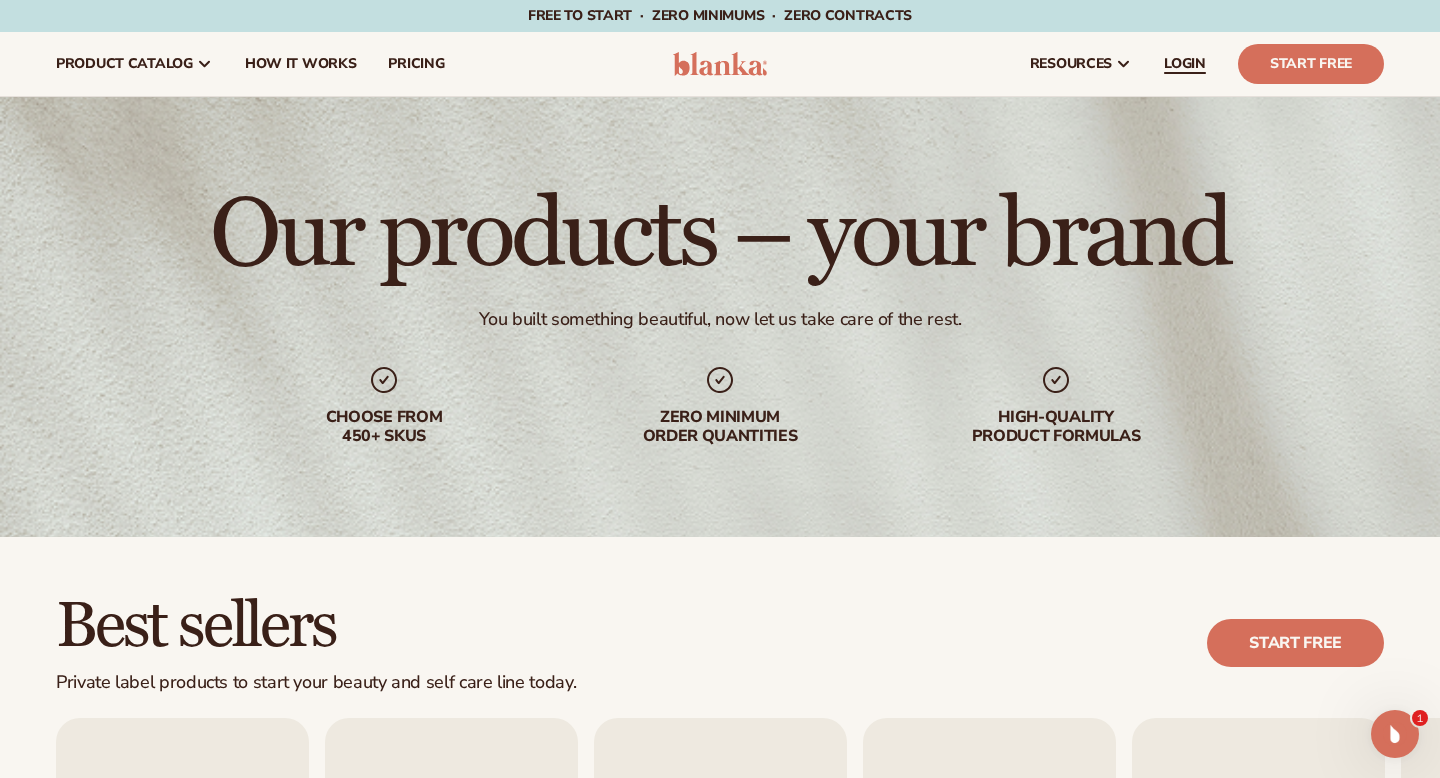 click on "LOGIN" at bounding box center (1185, 64) 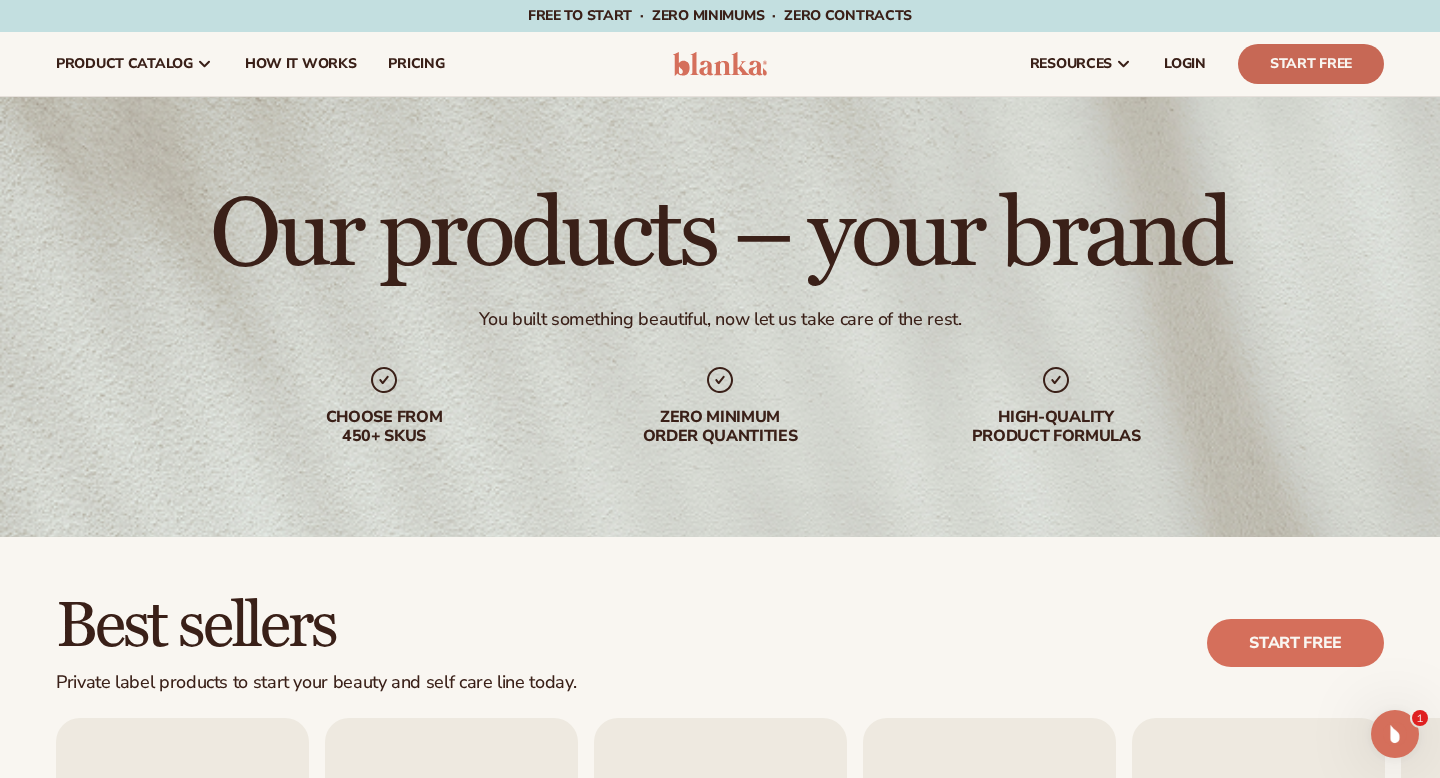 click on "Start Free" at bounding box center (1311, 64) 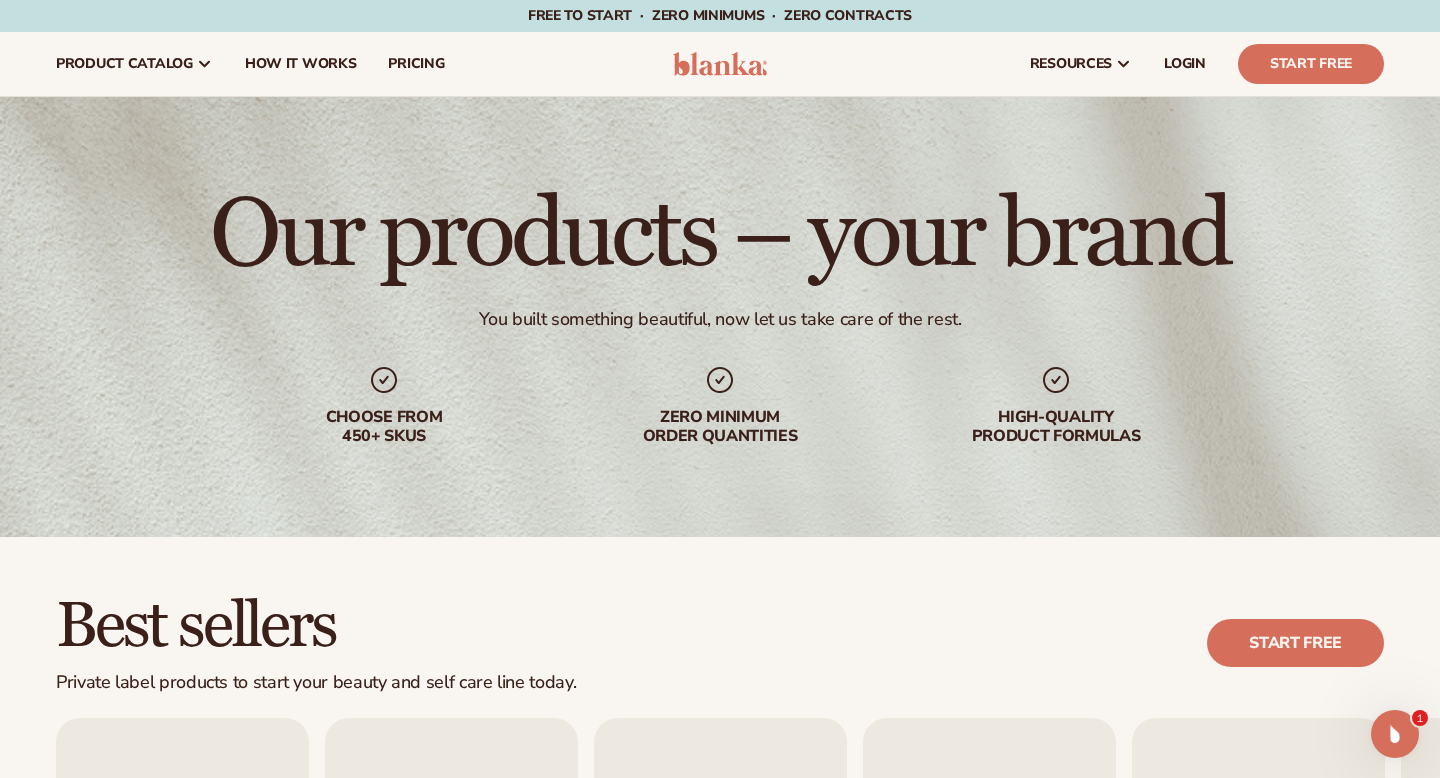 click on "Free to start · ZERO minimums · ZERO contracts ·" at bounding box center [720, 15] 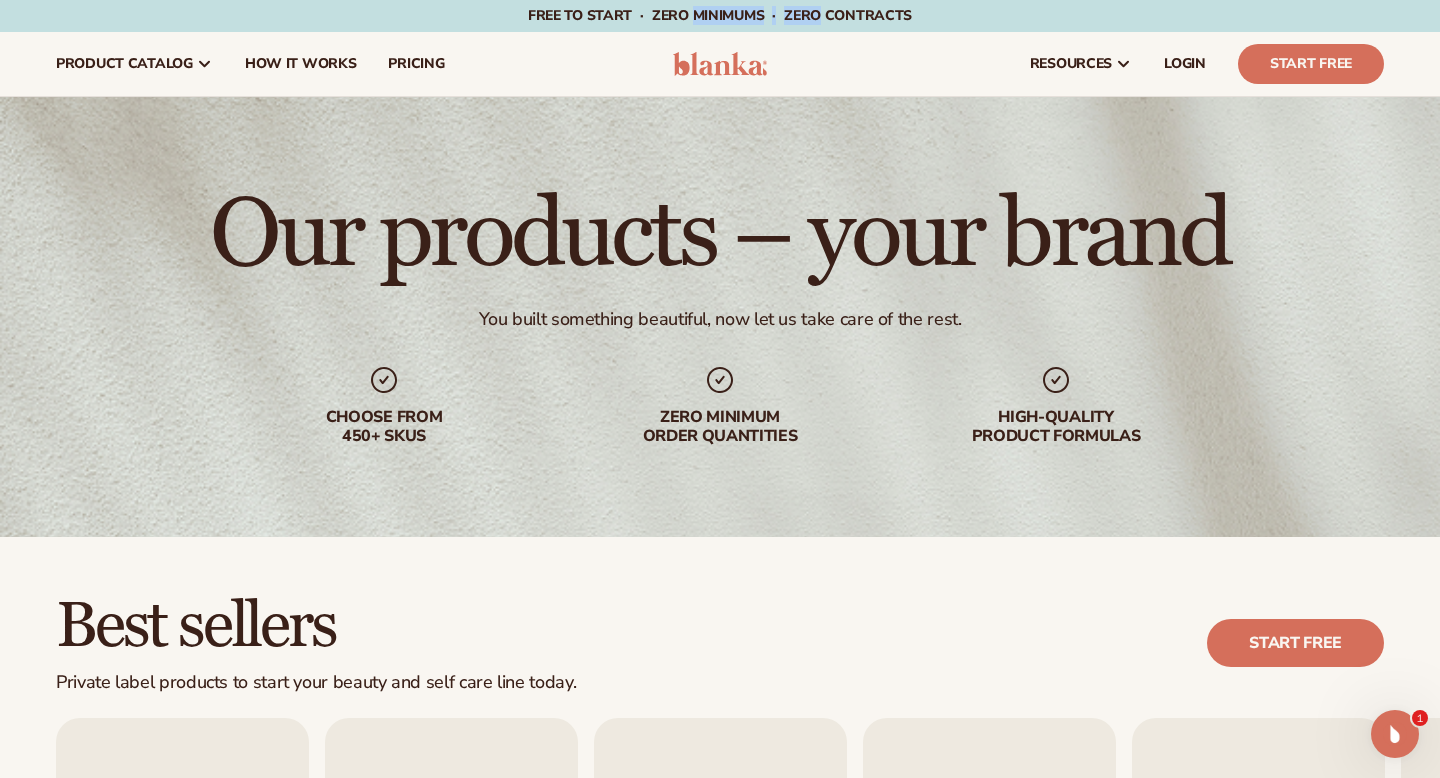 click on "Free to start · ZERO minimums · ZERO contracts ·" at bounding box center (720, 15) 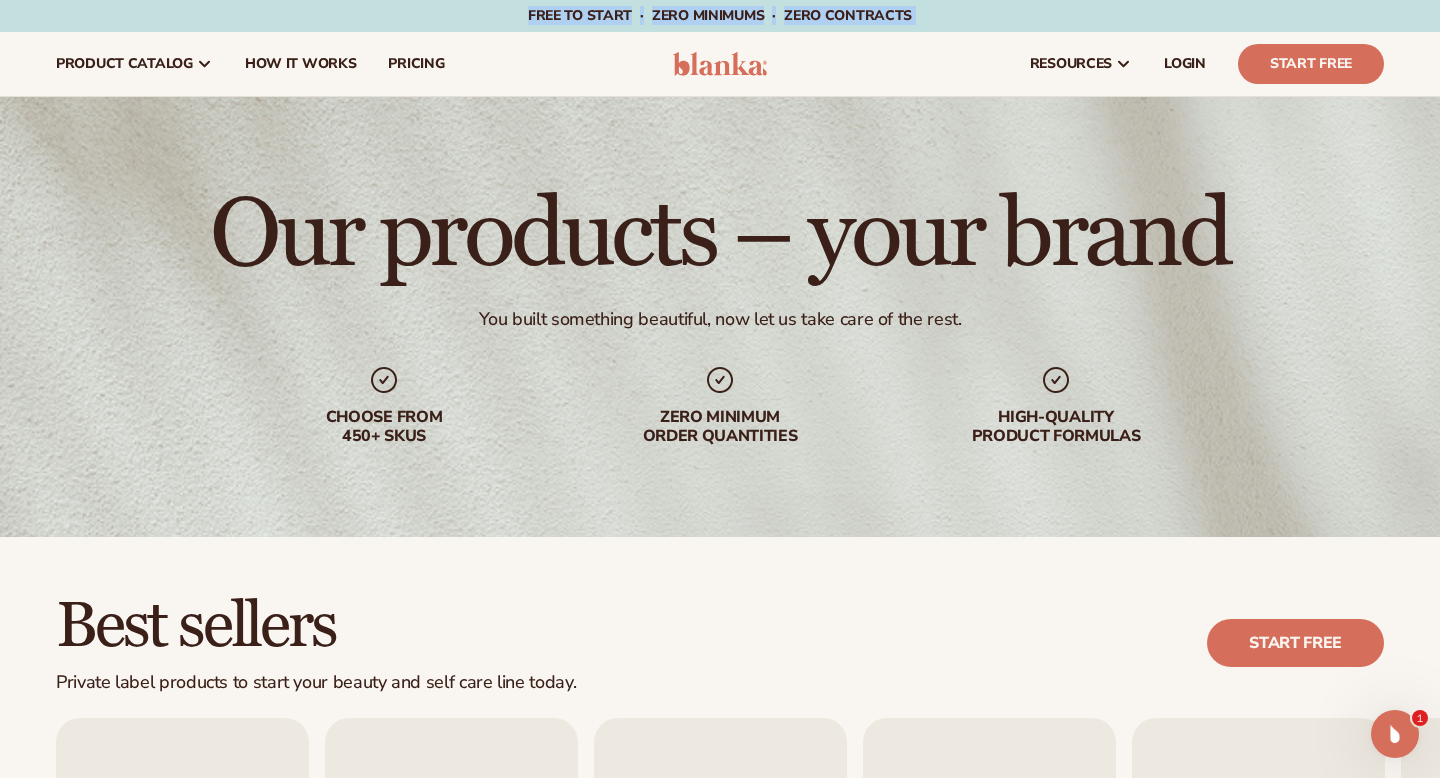 click on "Free to start · ZERO minimums · ZERO contracts ·" at bounding box center (720, 15) 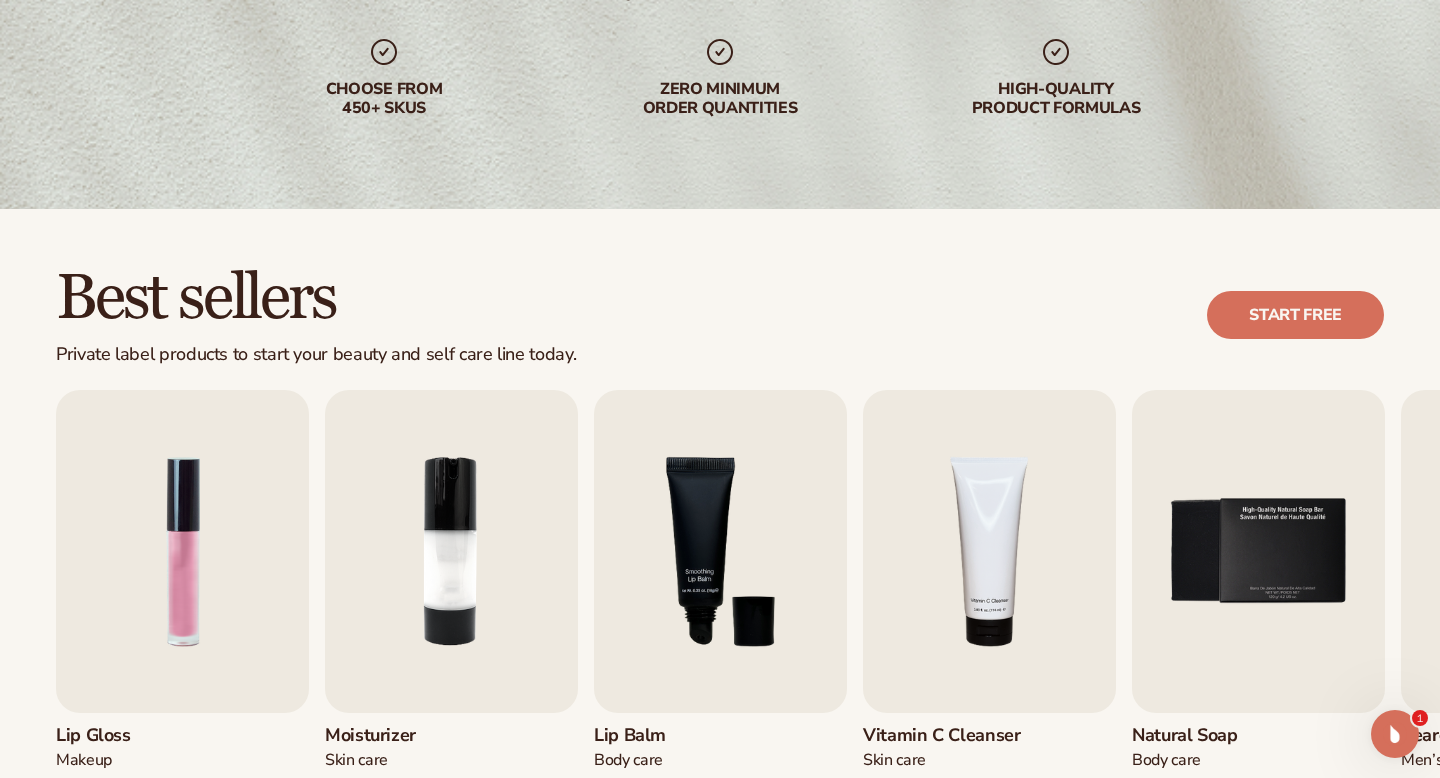 scroll, scrollTop: 594, scrollLeft: 0, axis: vertical 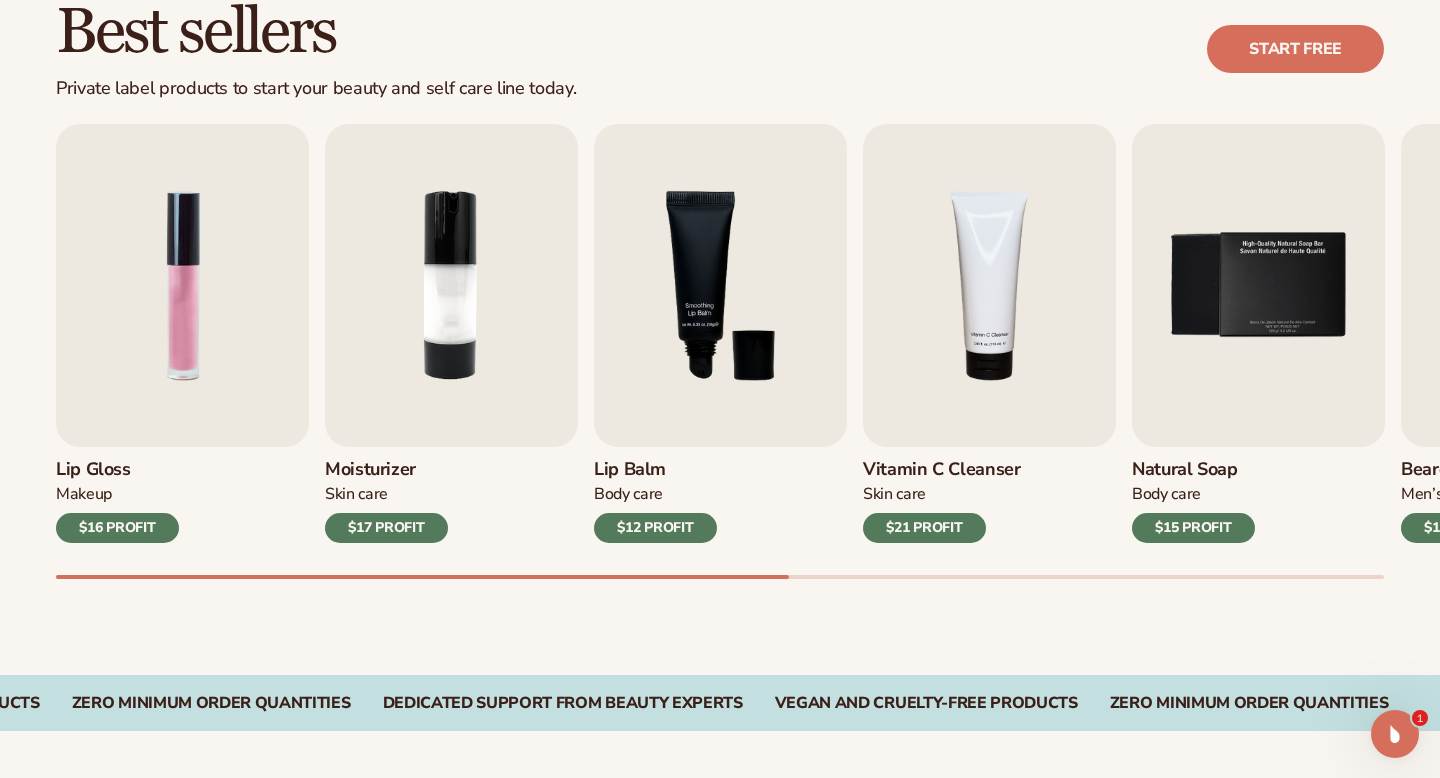 click on "Vegan and Cruelty-Free Products" at bounding box center [926, 703] 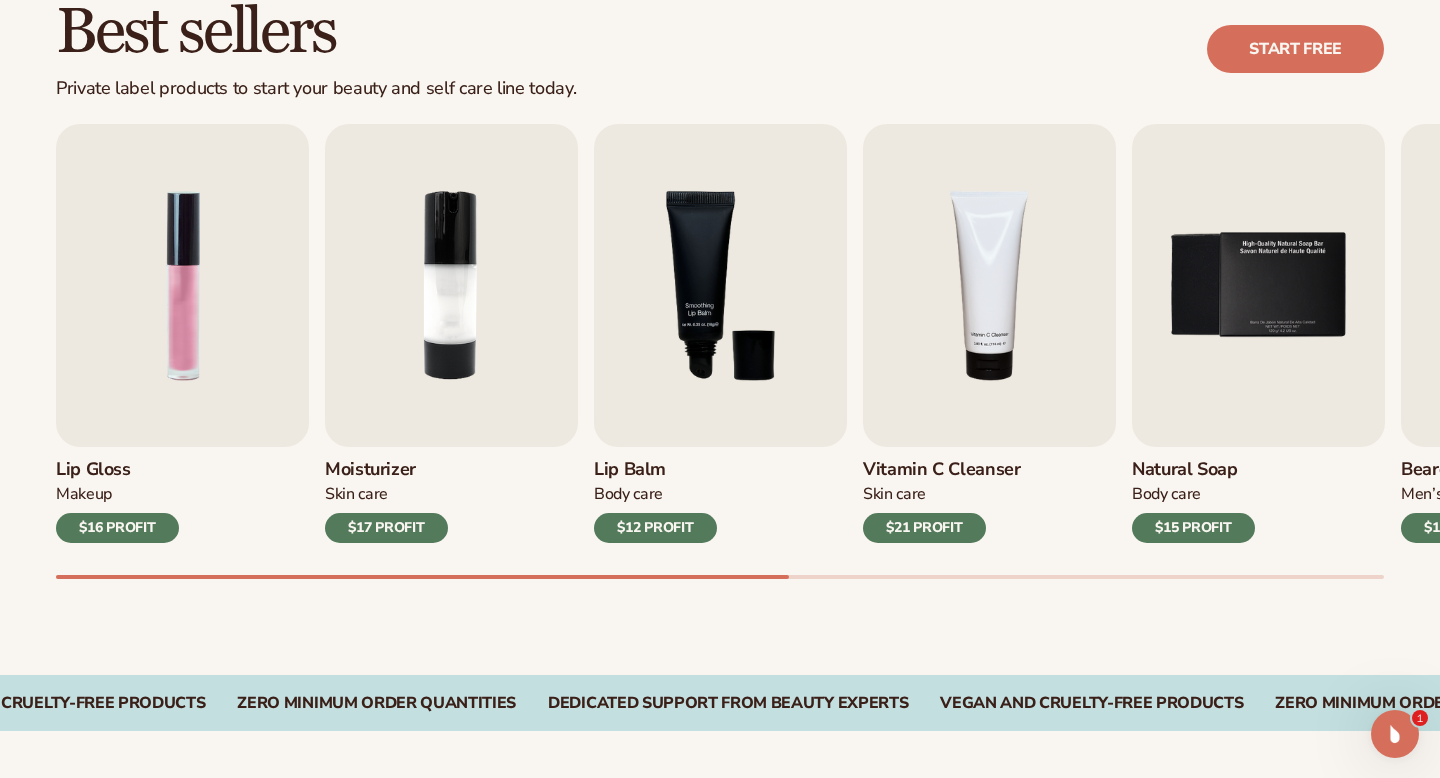 click on "Best sellers Private label products to start your beauty and self care line today.
Start free
Lip Gloss
Makeup
$16 PROFIT
Moisturizer
Skin Care
$17 PROFIT
Body Care Makeup" at bounding box center [720, 309] 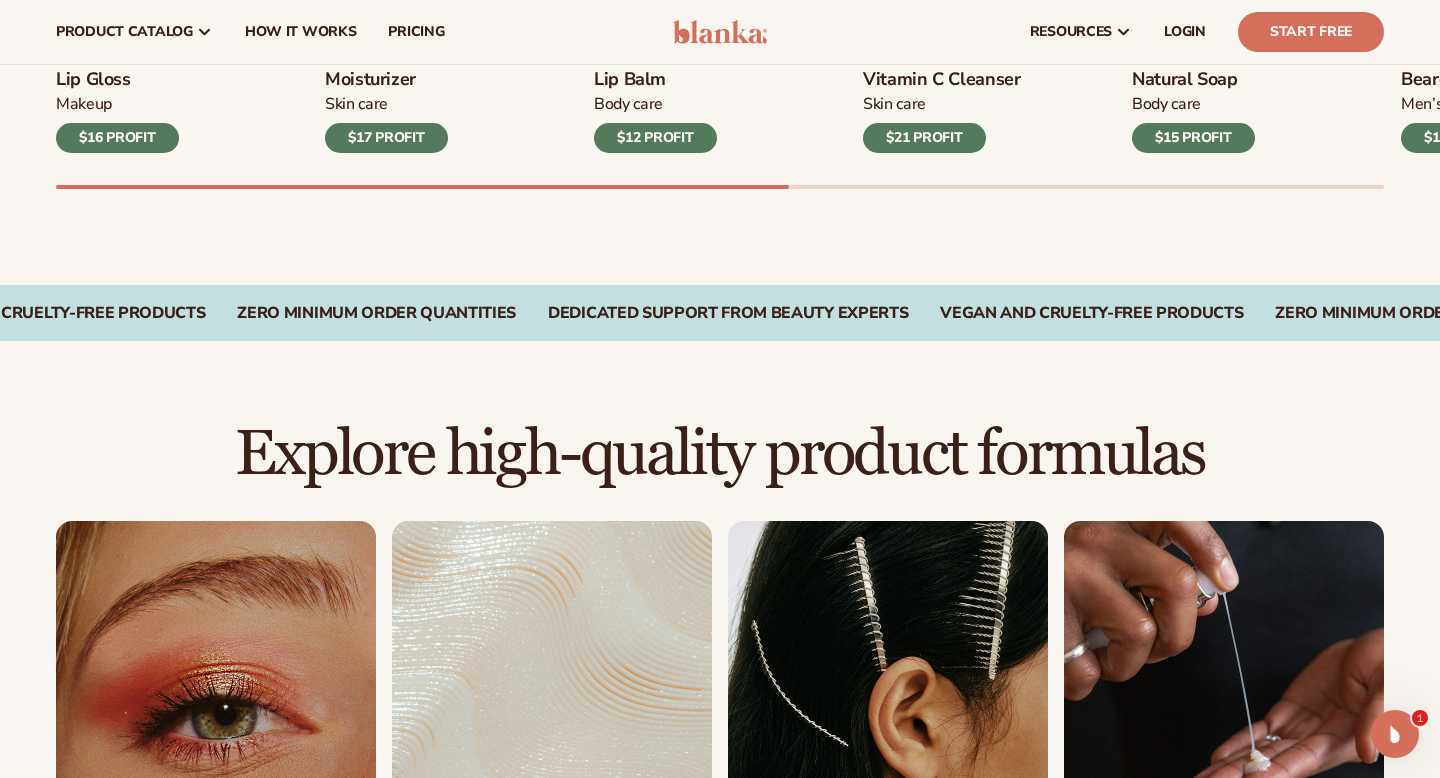 scroll, scrollTop: 897, scrollLeft: 0, axis: vertical 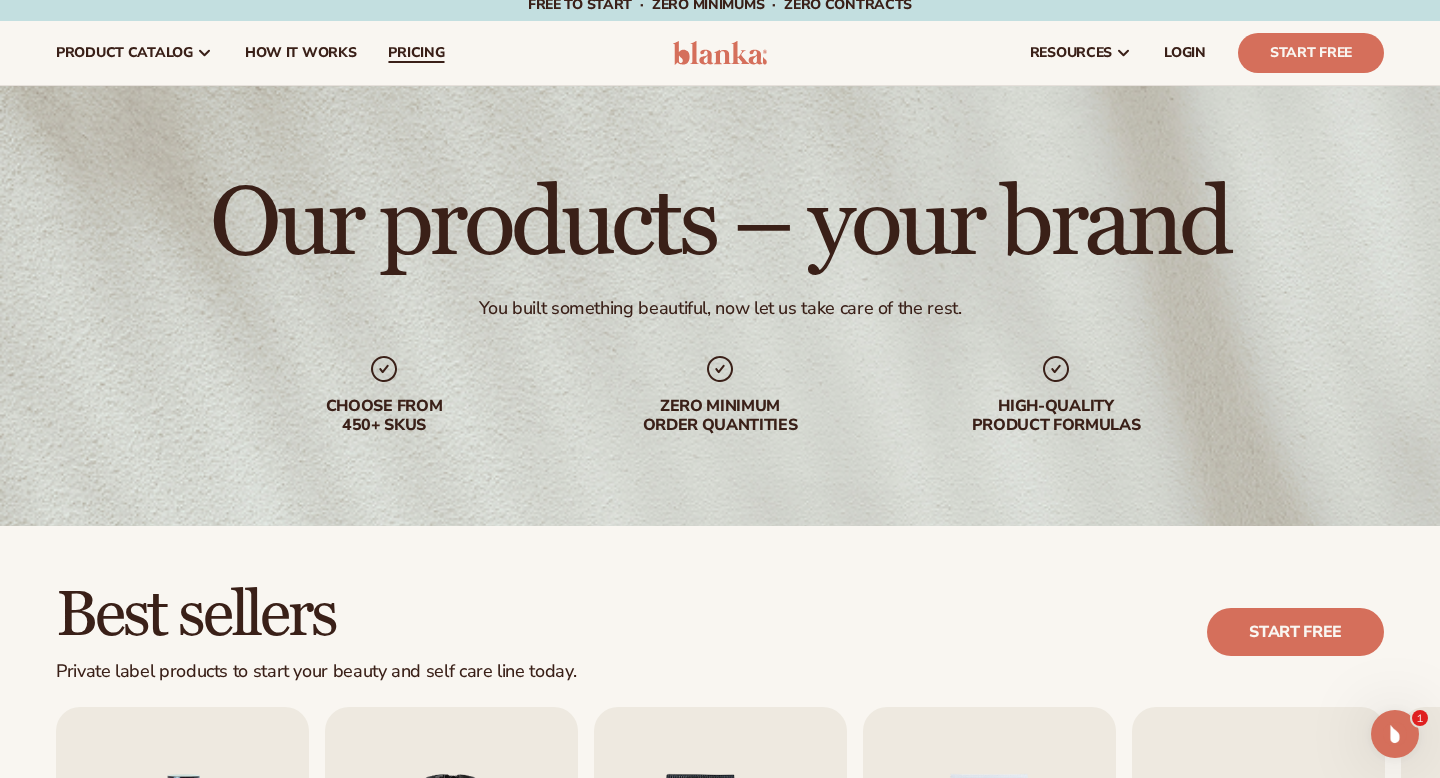 click on "pricing" at bounding box center (416, 53) 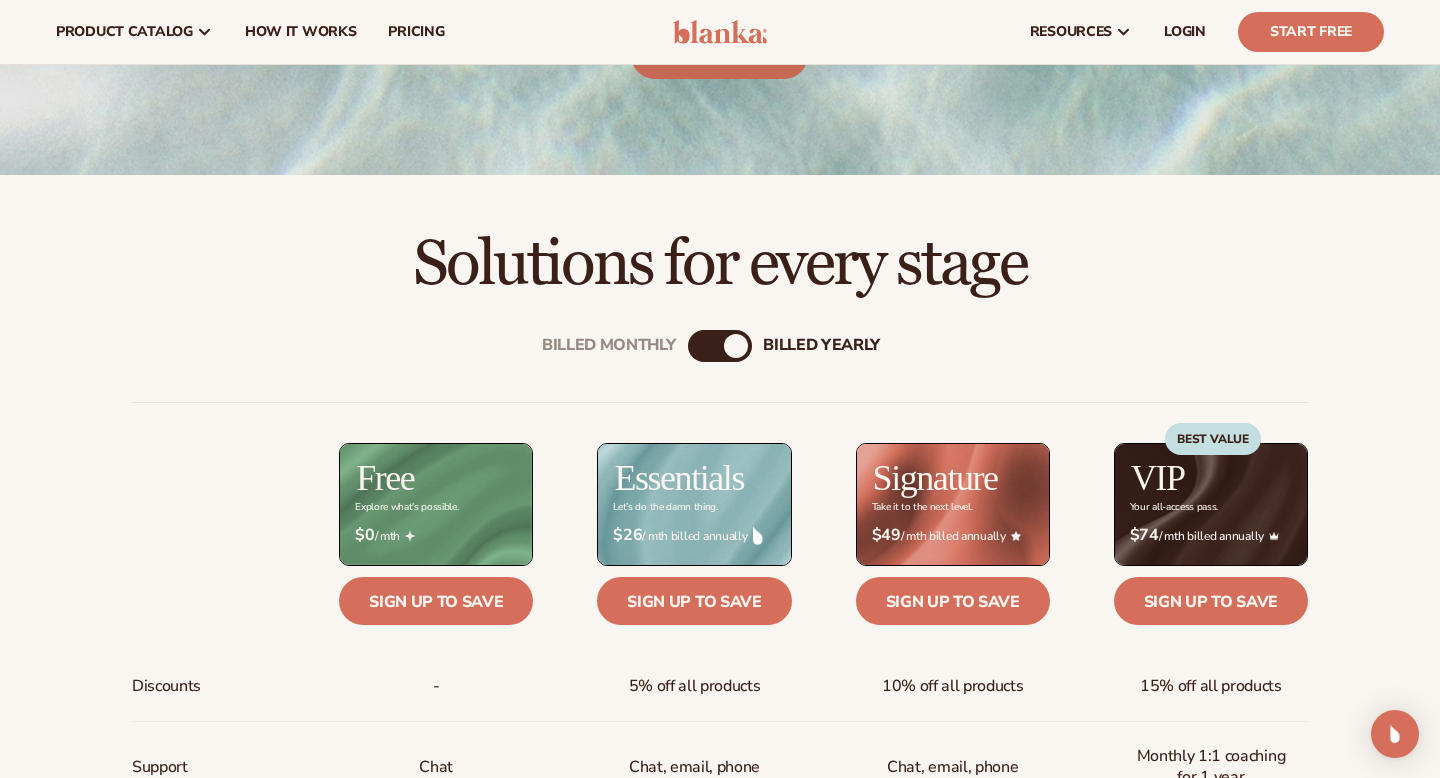 scroll, scrollTop: 185, scrollLeft: 0, axis: vertical 